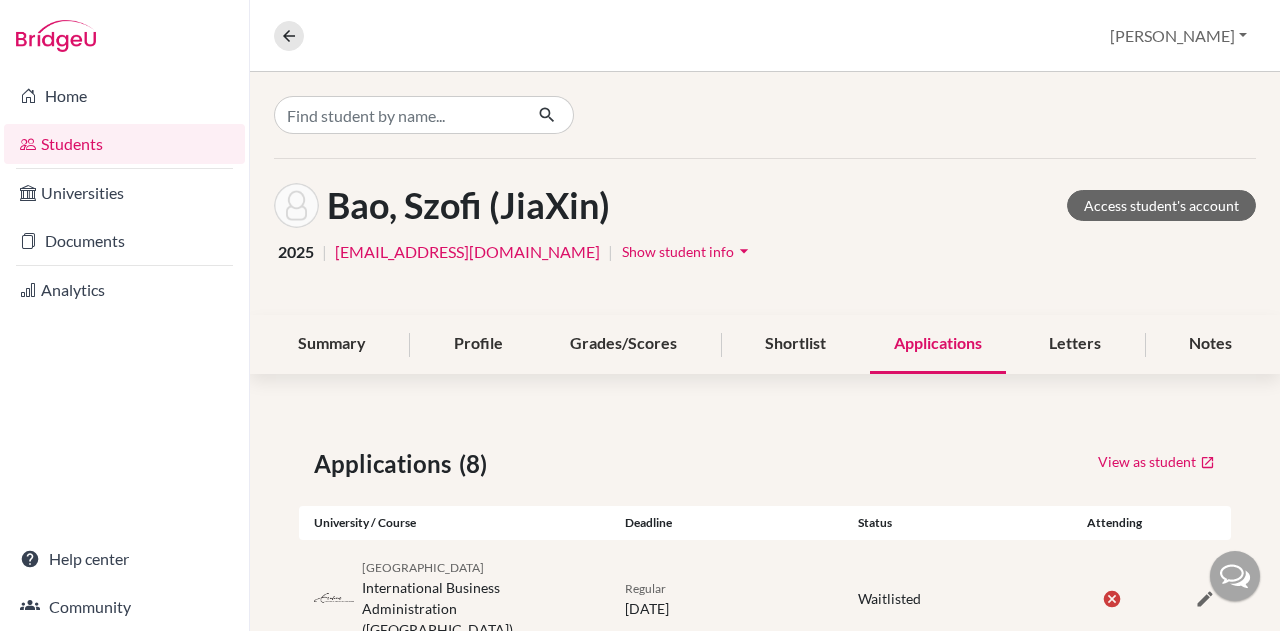 scroll, scrollTop: 0, scrollLeft: 0, axis: both 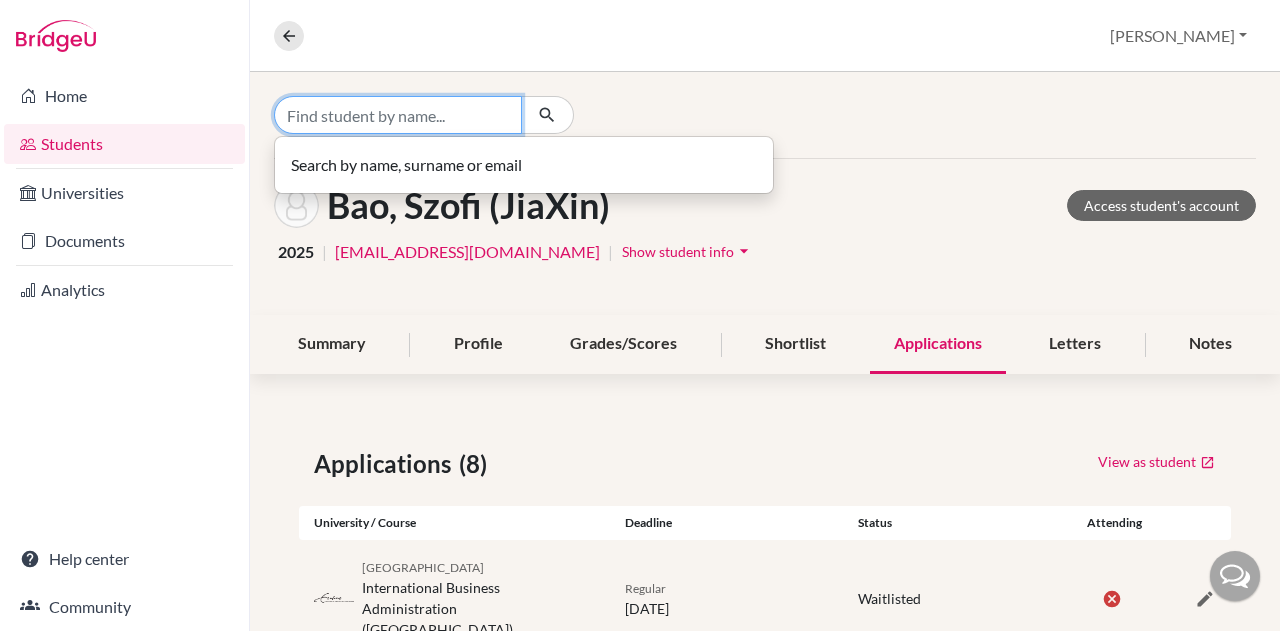 click at bounding box center (398, 115) 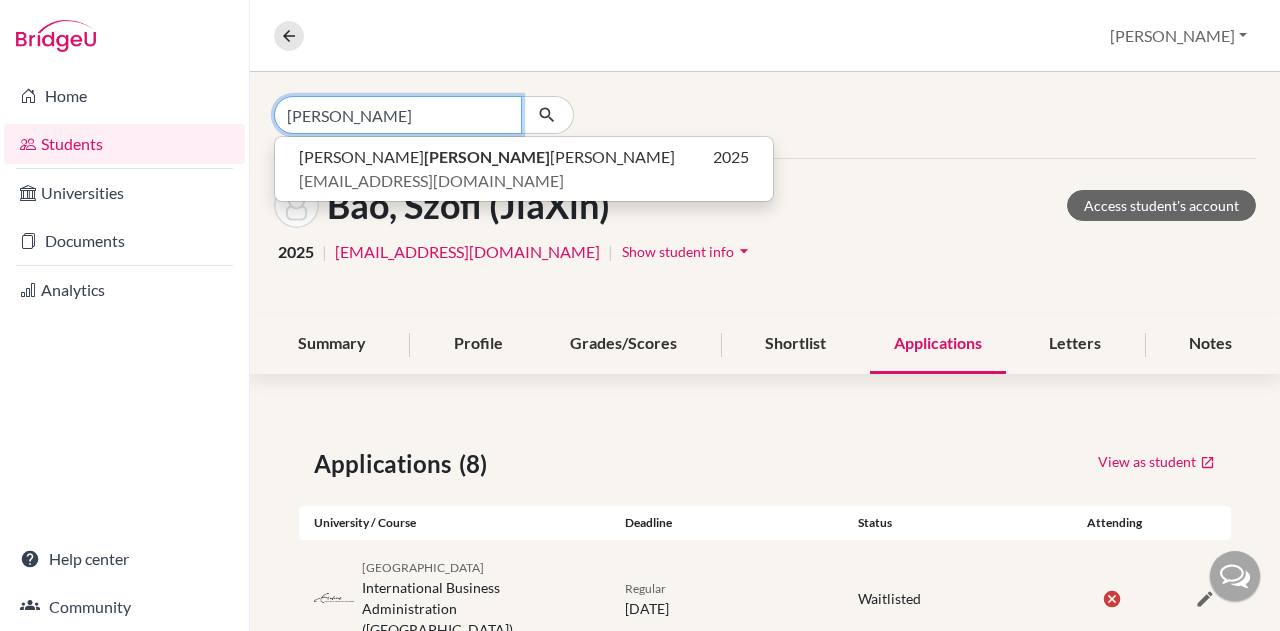 type on "zdeb" 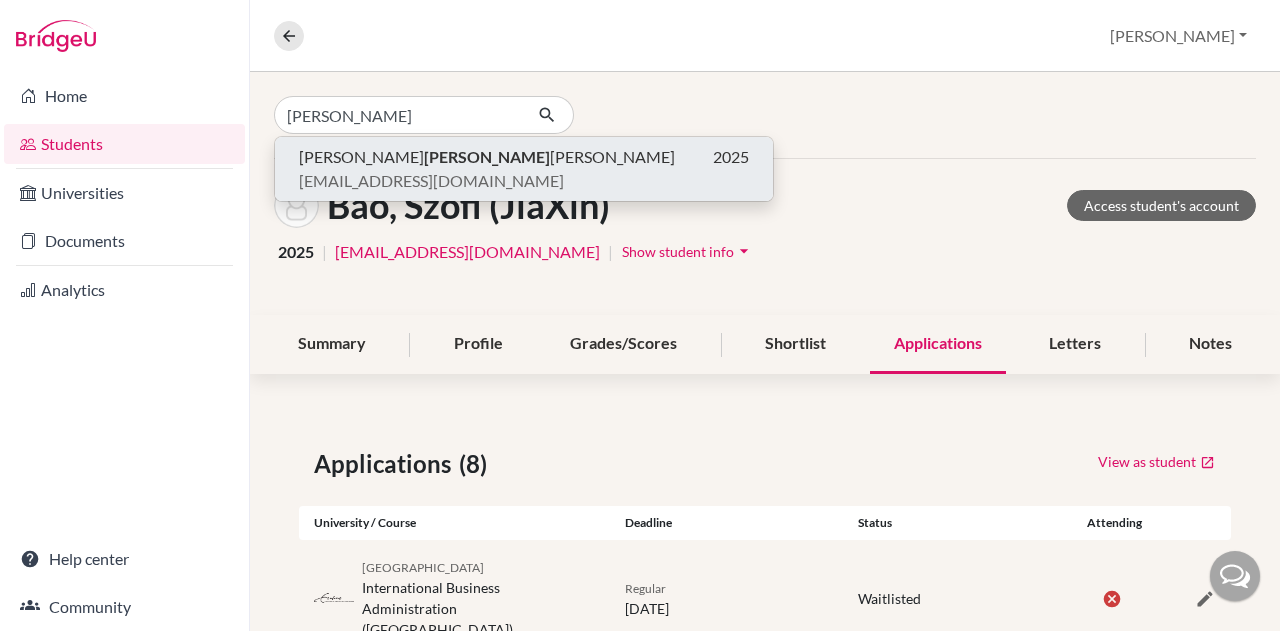 click on "Ágnes  Zdeb orsky-Vadász 2025 zvav2006@gmail.com" 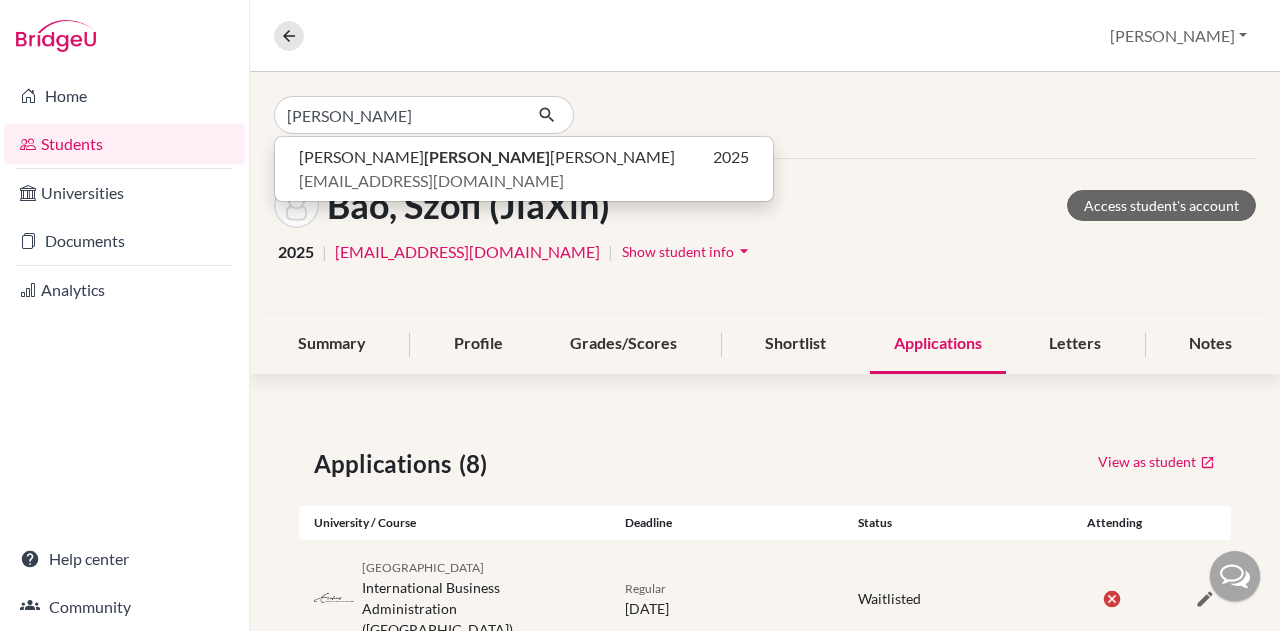 type 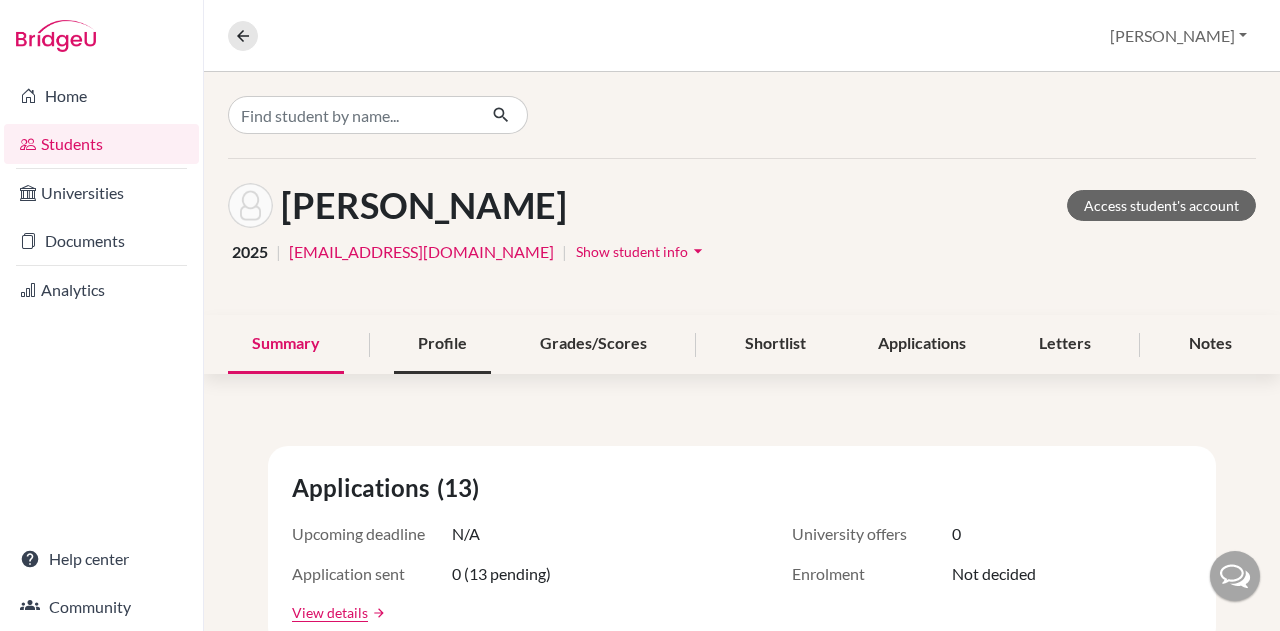 click on "Profile" at bounding box center [442, 344] 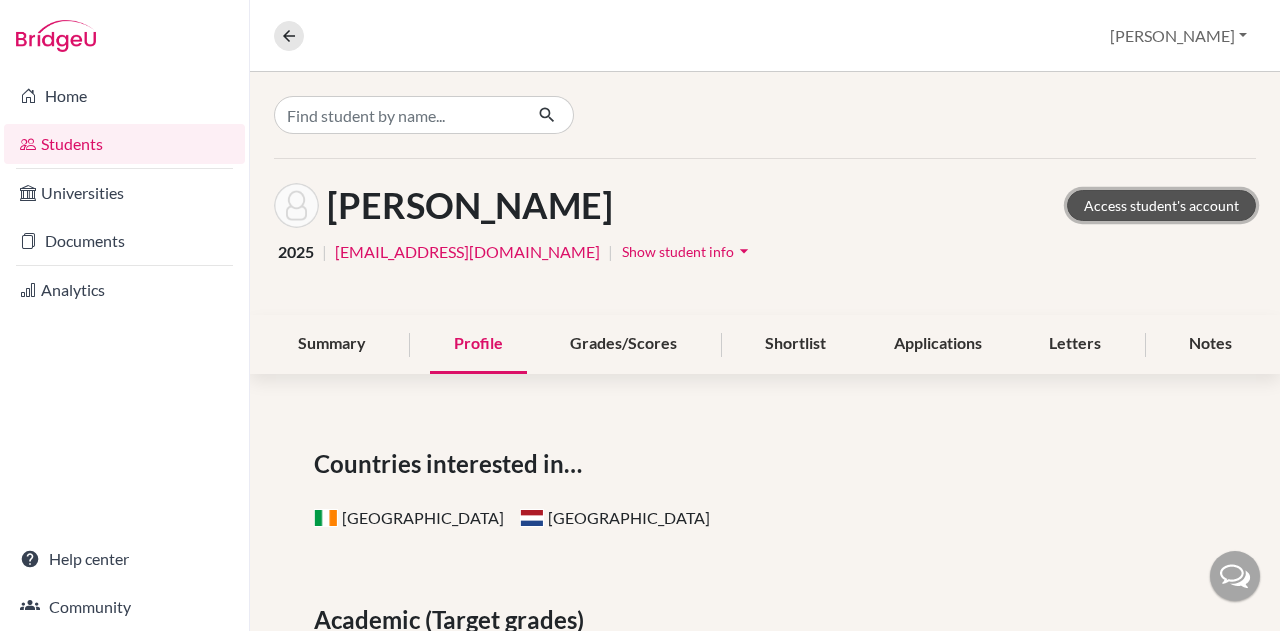 click on "Access student's account" at bounding box center (1161, 205) 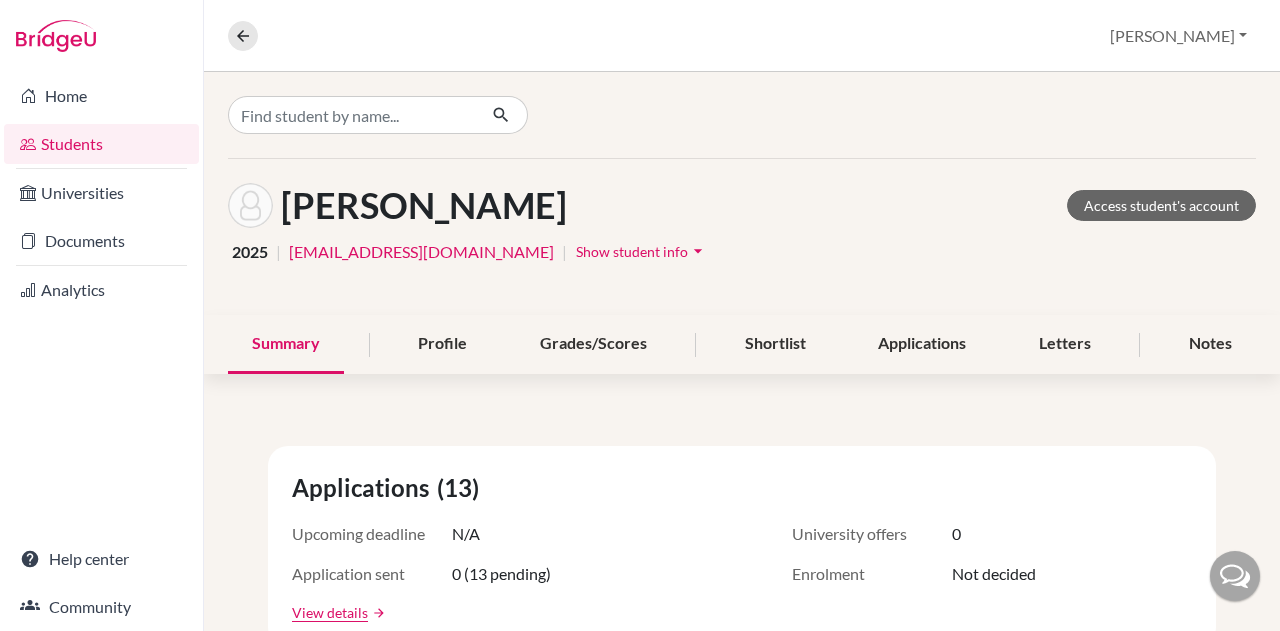 scroll, scrollTop: 0, scrollLeft: 0, axis: both 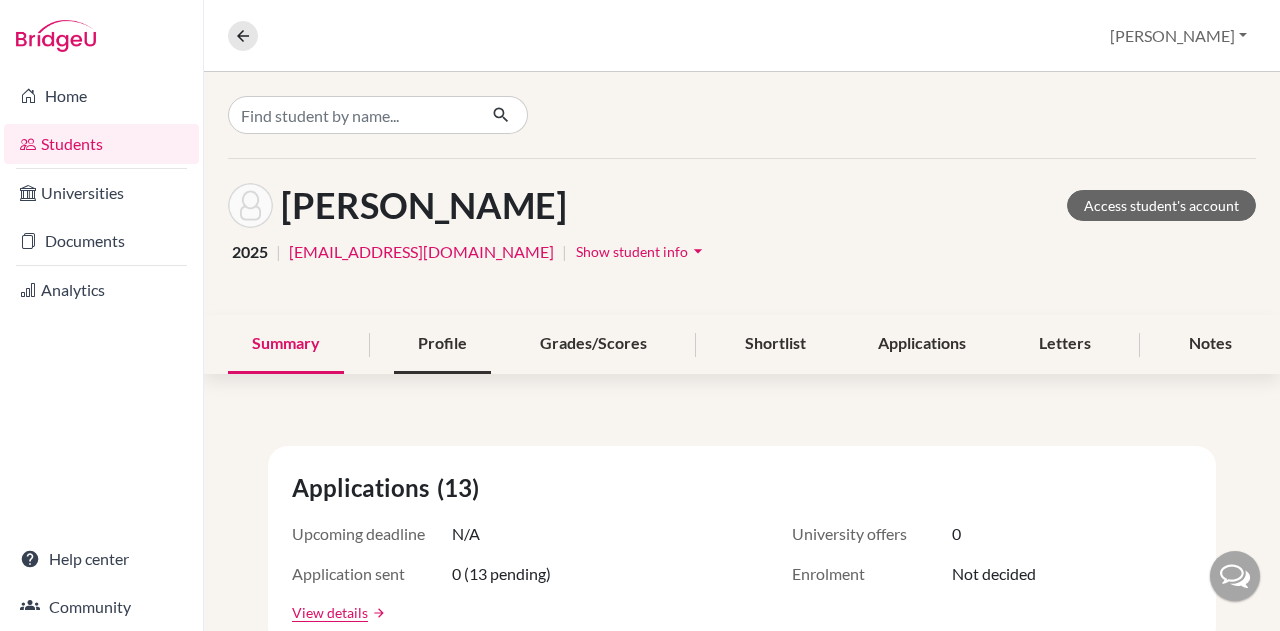 click on "Profile" at bounding box center [442, 344] 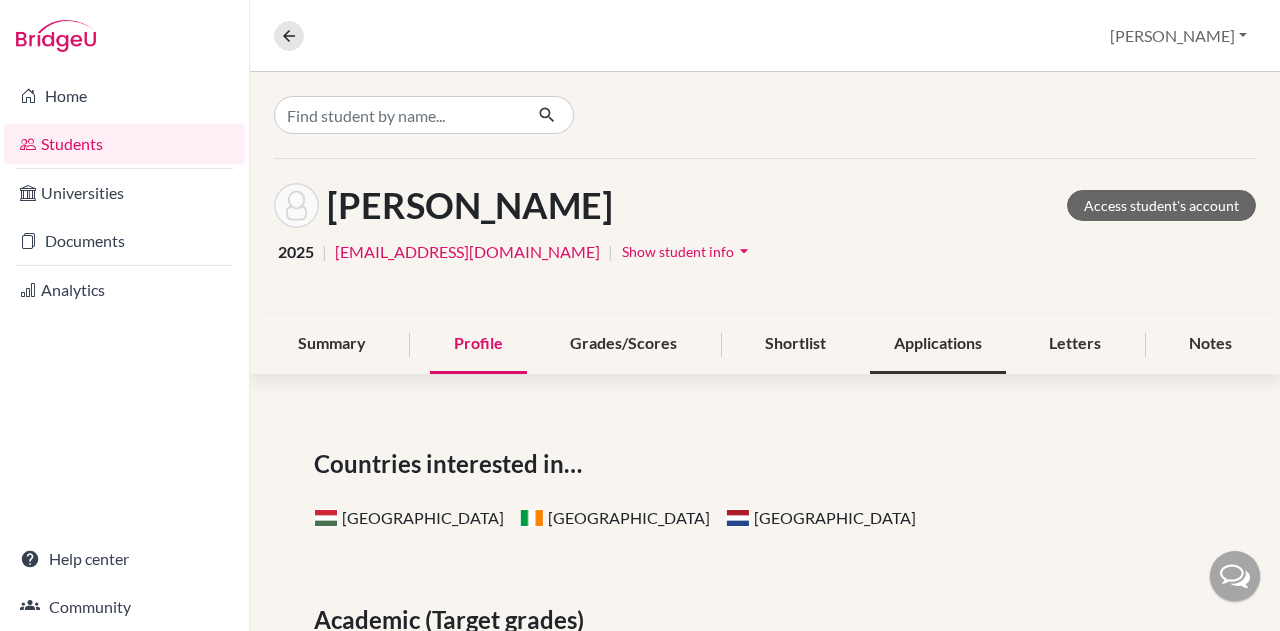 click on "Applications" at bounding box center [938, 344] 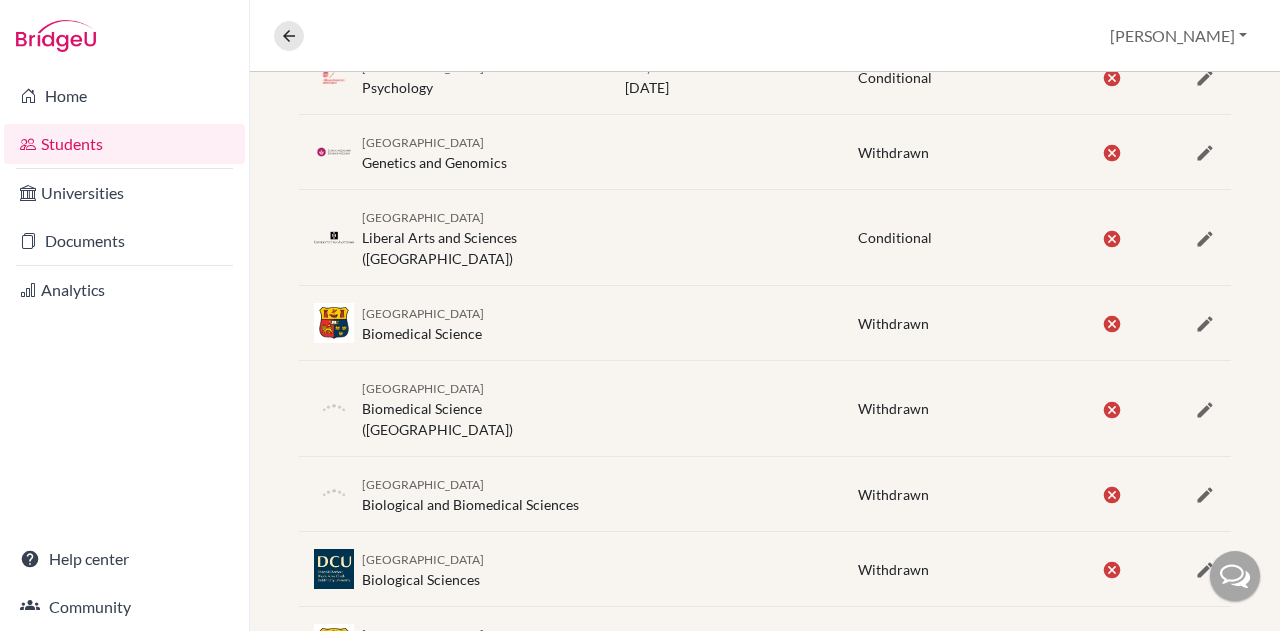 scroll, scrollTop: 368, scrollLeft: 0, axis: vertical 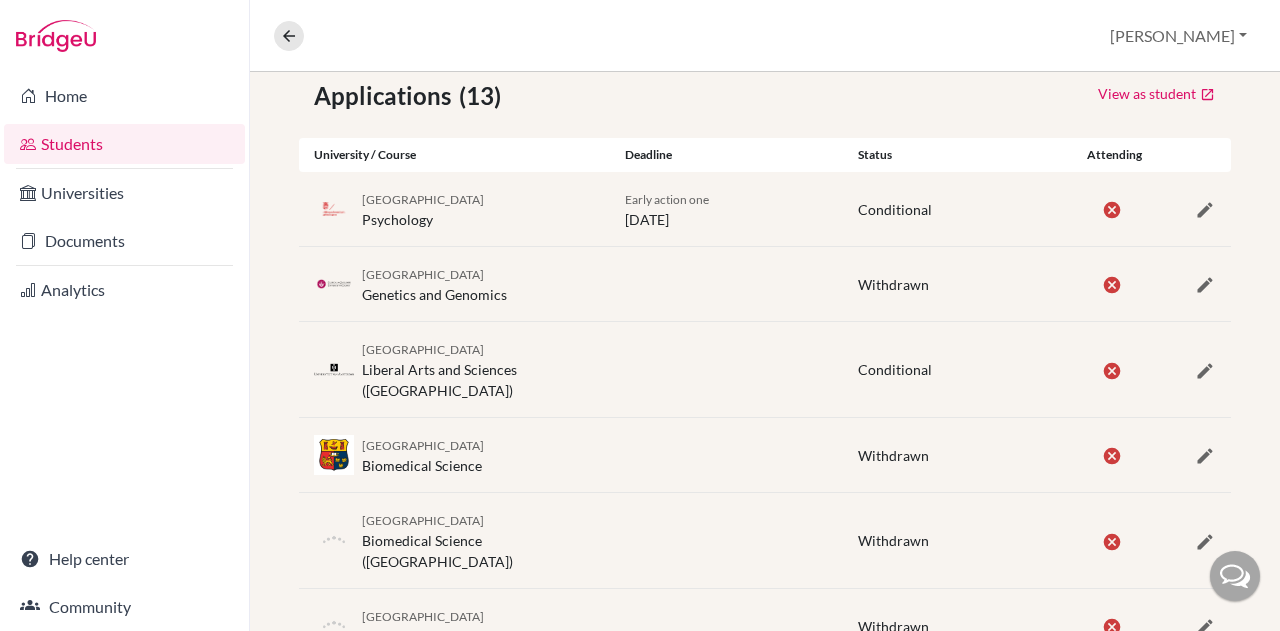 click on "Conditional" at bounding box center (895, 209) 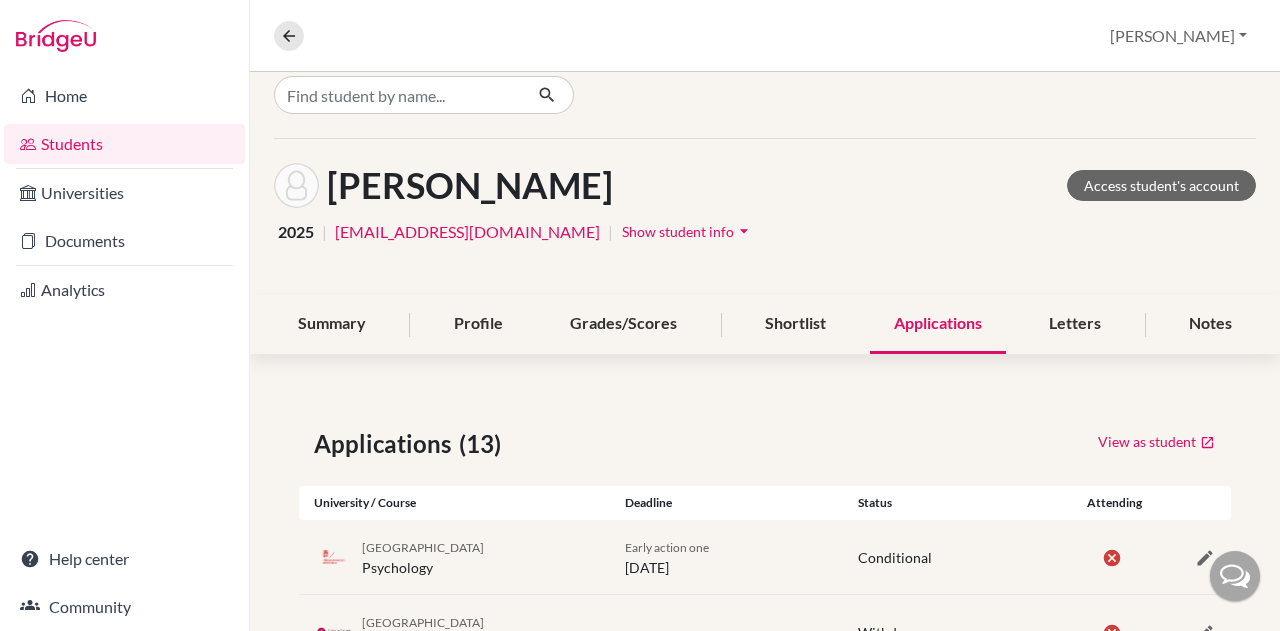 scroll, scrollTop: 0, scrollLeft: 0, axis: both 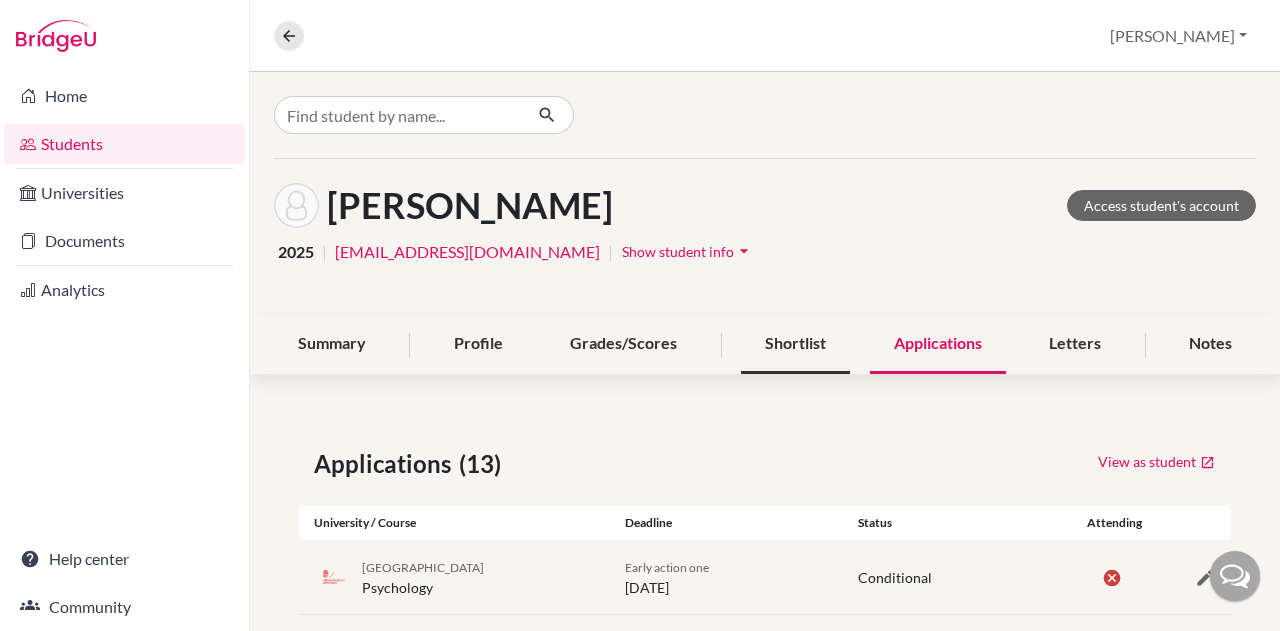 click on "Shortlist" at bounding box center [795, 344] 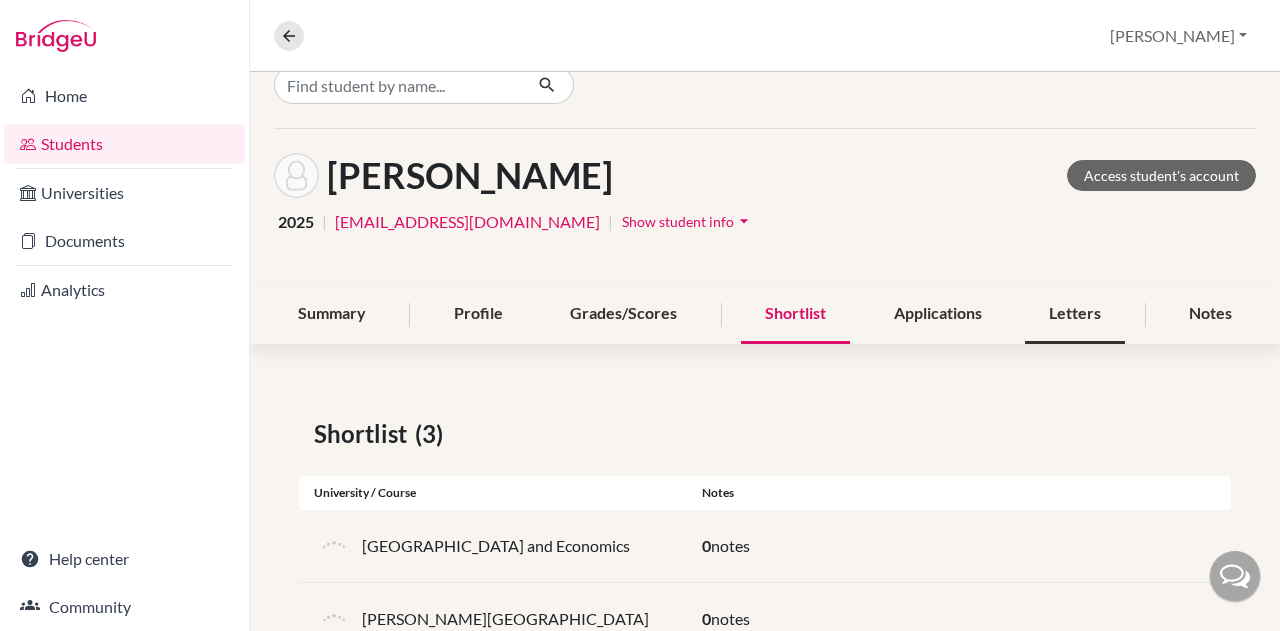 scroll, scrollTop: 0, scrollLeft: 0, axis: both 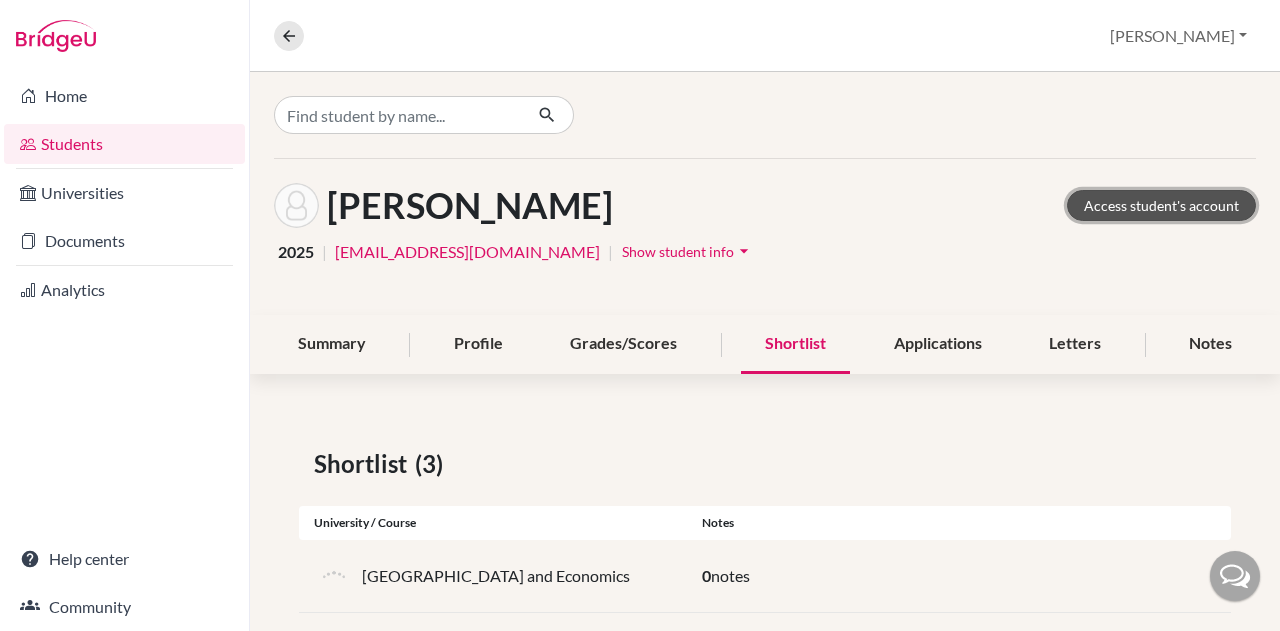 click on "Access student's account" at bounding box center [1161, 205] 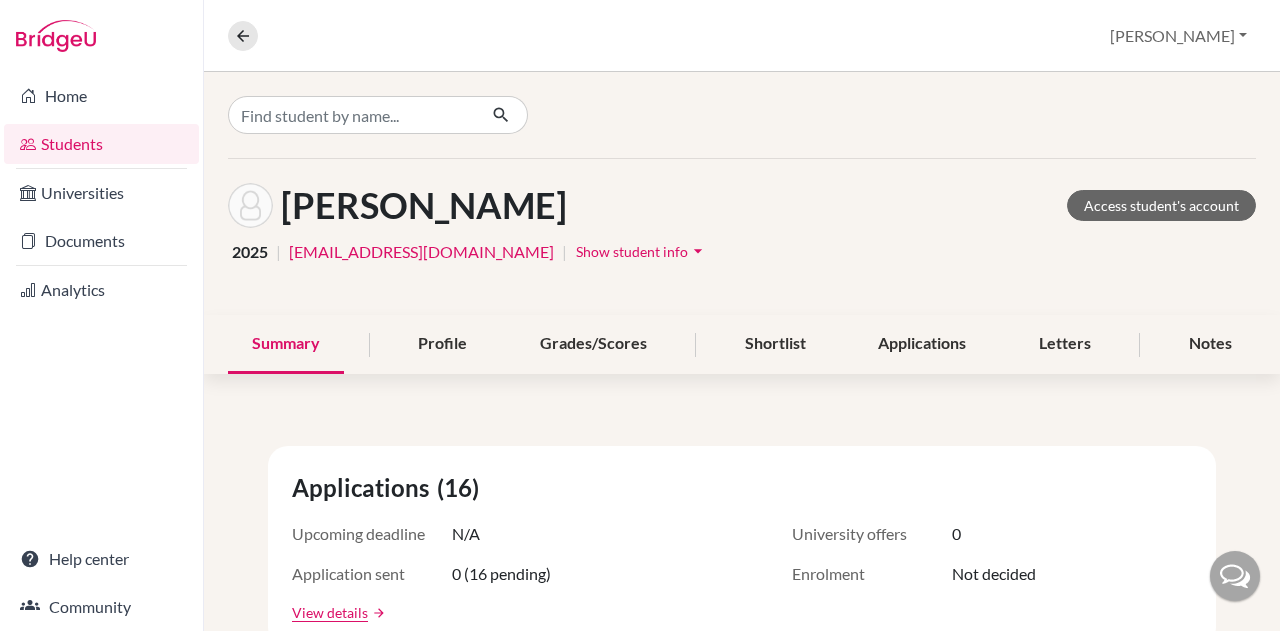 scroll, scrollTop: 0, scrollLeft: 0, axis: both 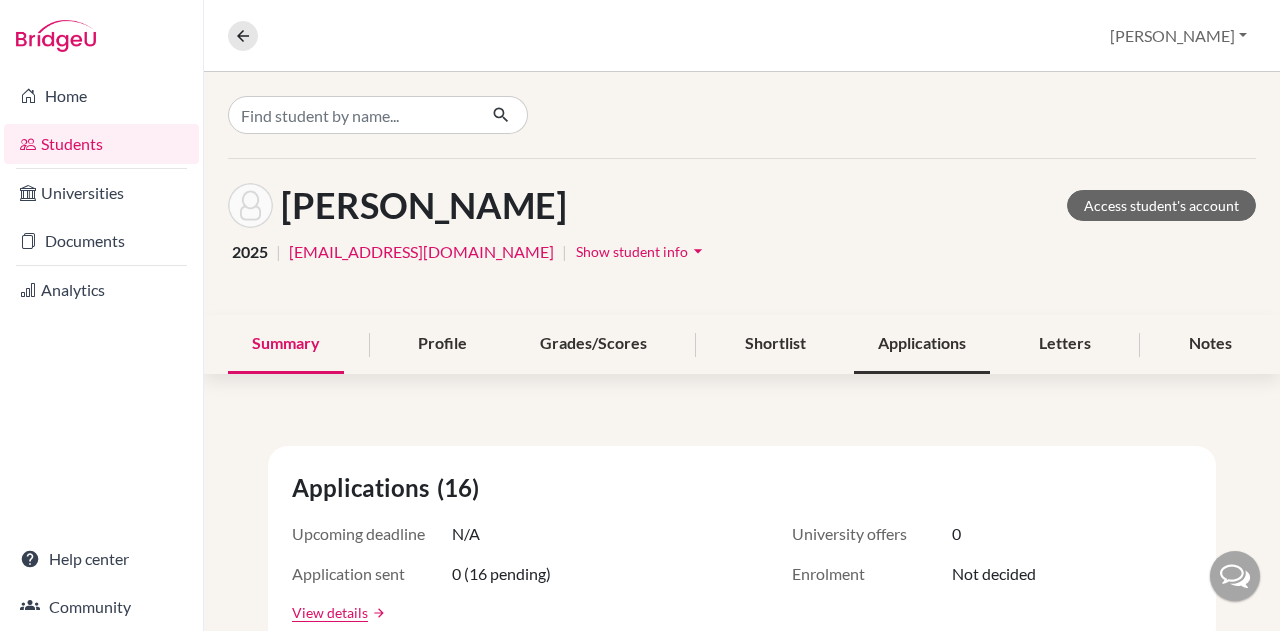 click on "Applications" at bounding box center [922, 344] 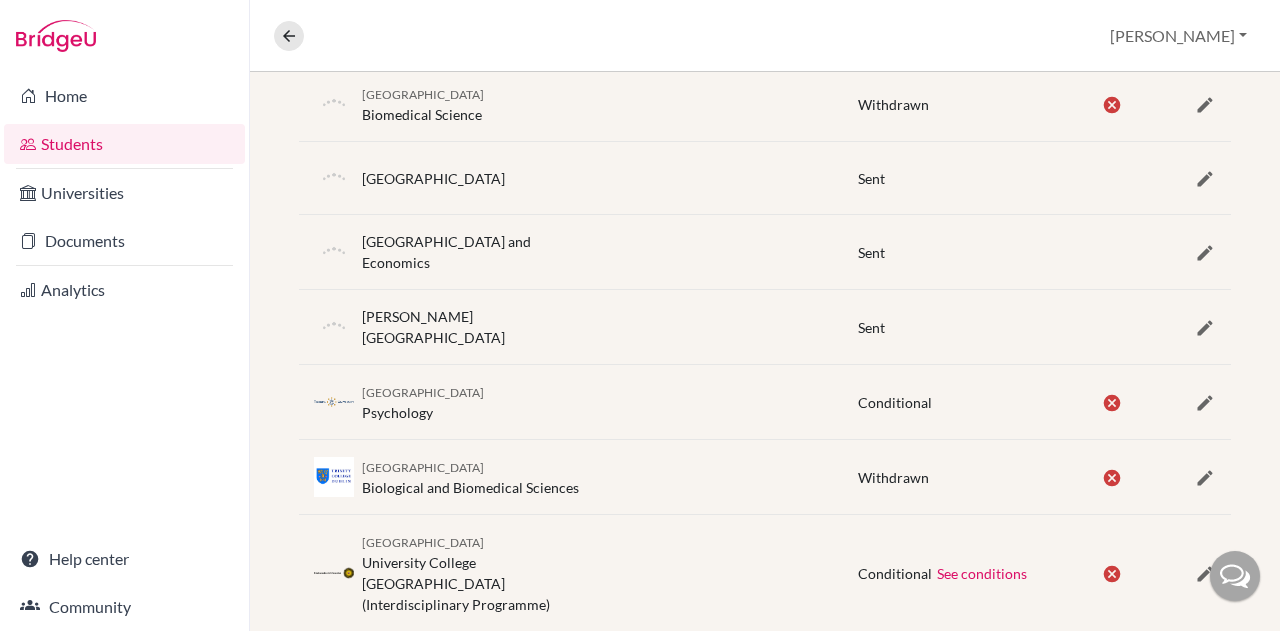 scroll, scrollTop: 1090, scrollLeft: 0, axis: vertical 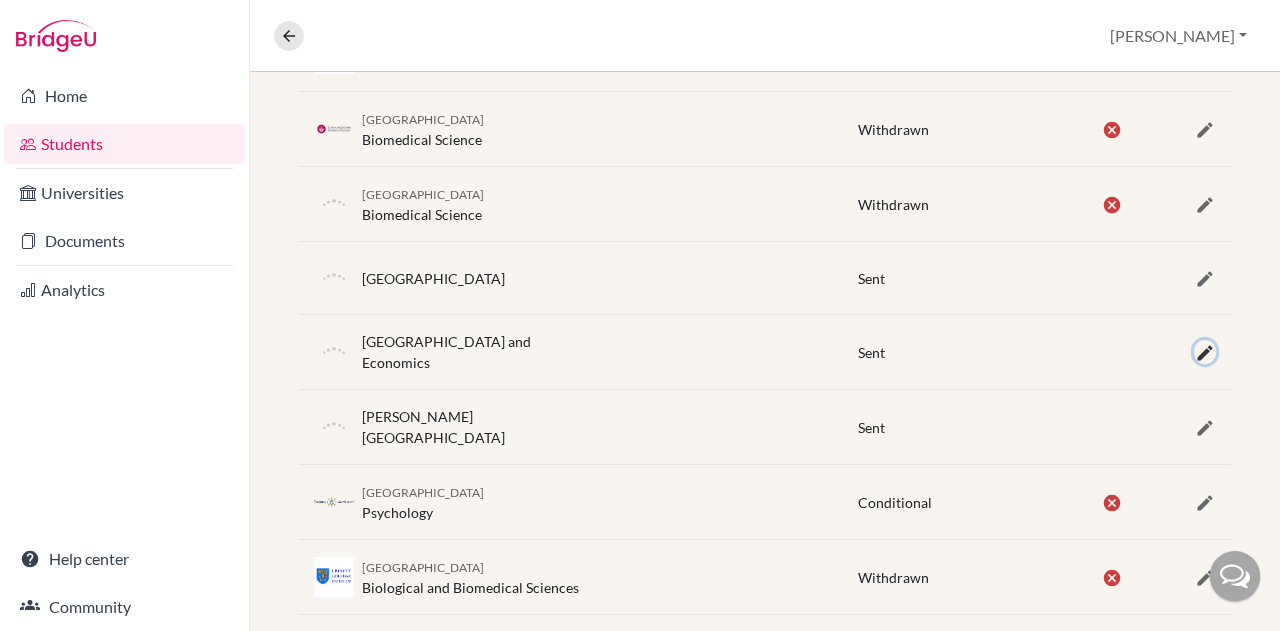 click at bounding box center (1205, 353) 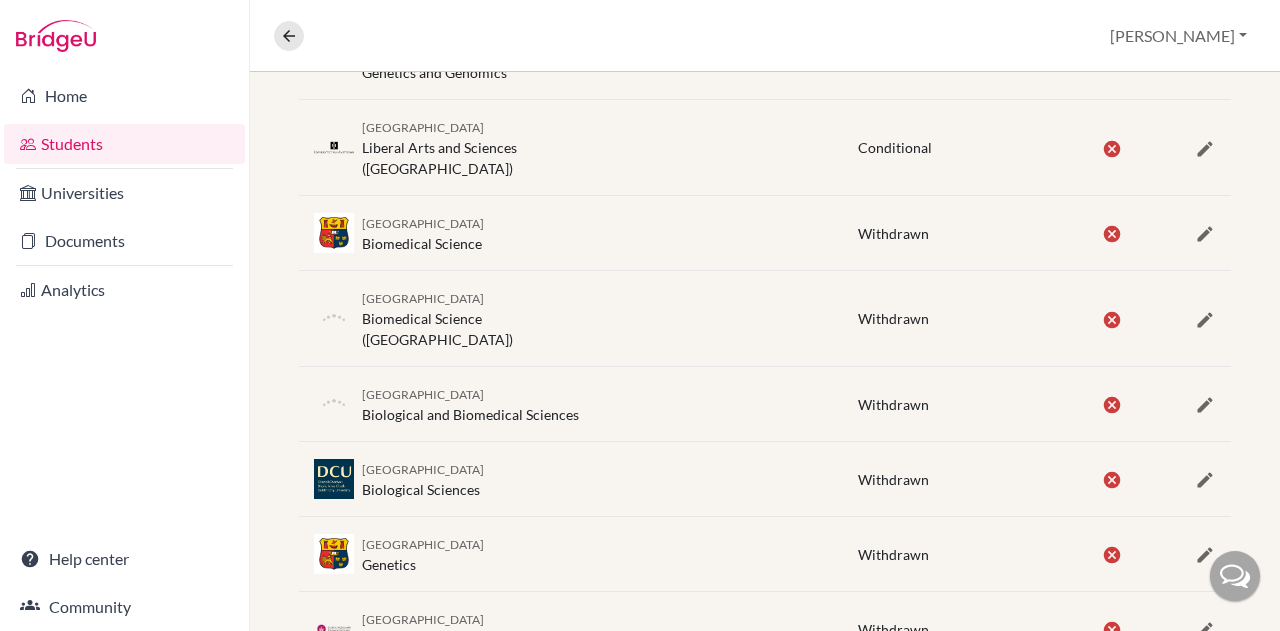 scroll, scrollTop: 90, scrollLeft: 0, axis: vertical 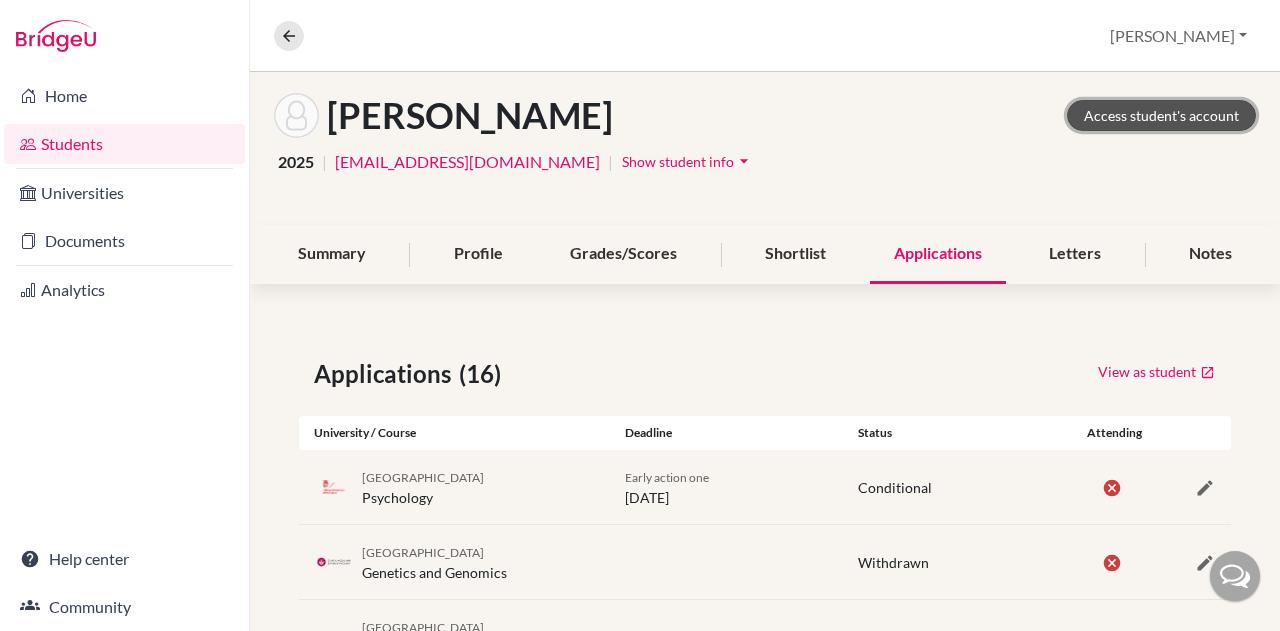 click on "Access student's account" at bounding box center (1161, 115) 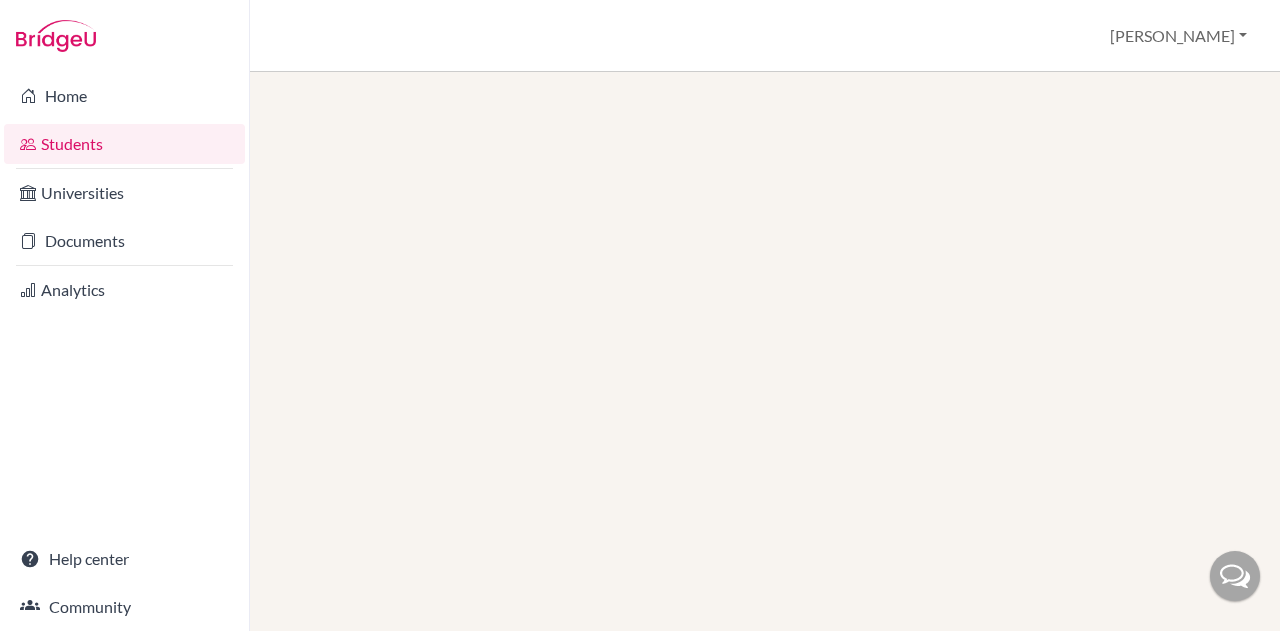 scroll, scrollTop: 0, scrollLeft: 0, axis: both 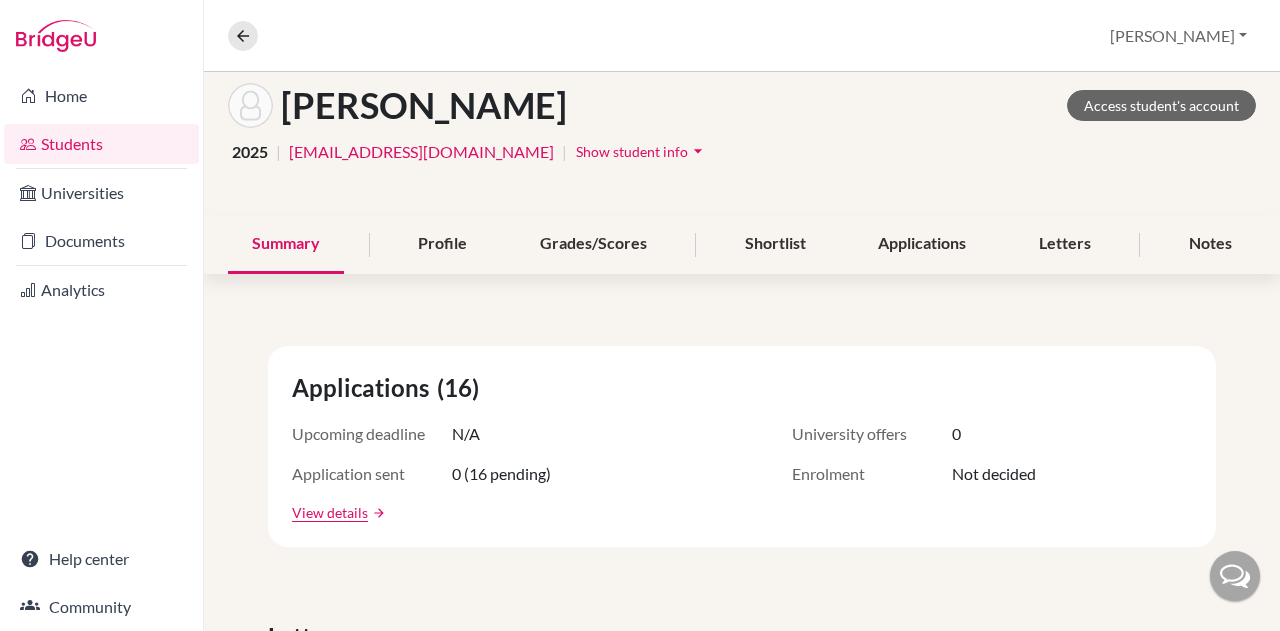 click on "Applications" at bounding box center [922, 244] 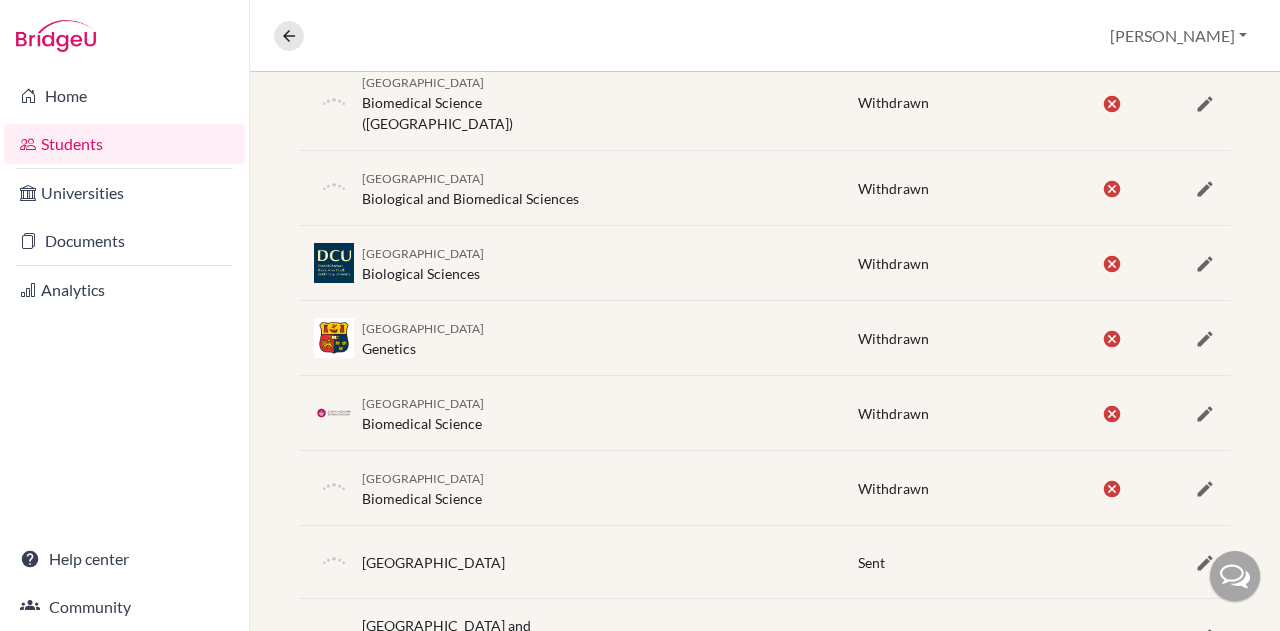 scroll, scrollTop: 1190, scrollLeft: 0, axis: vertical 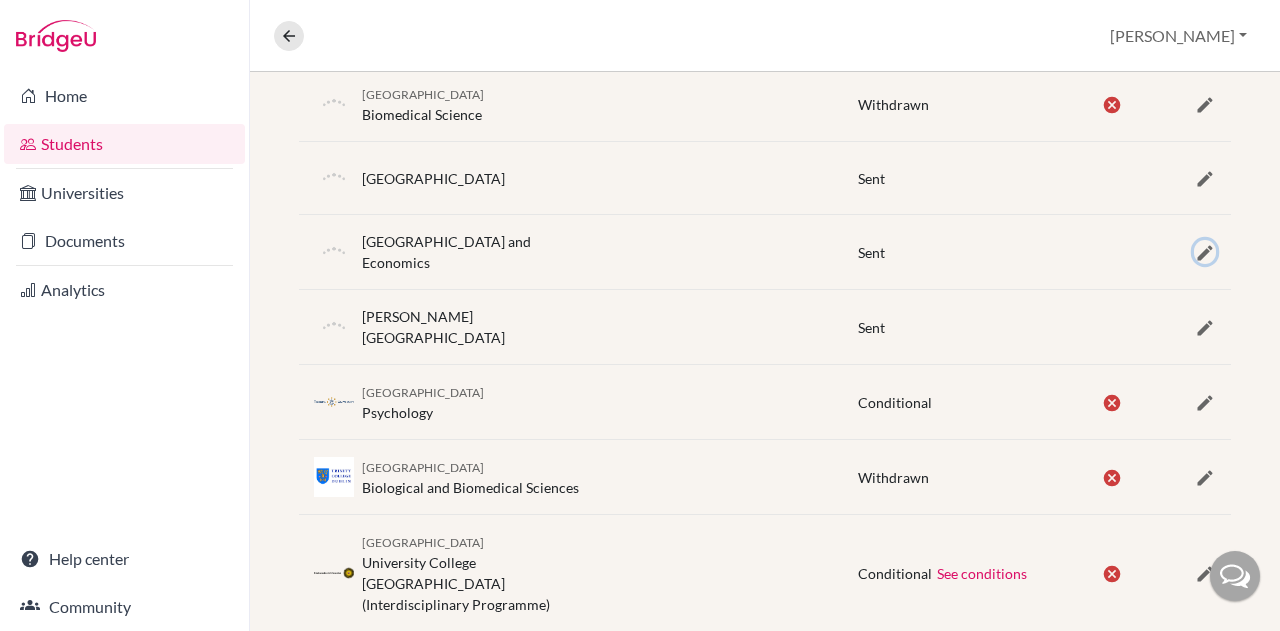 click at bounding box center (1205, 253) 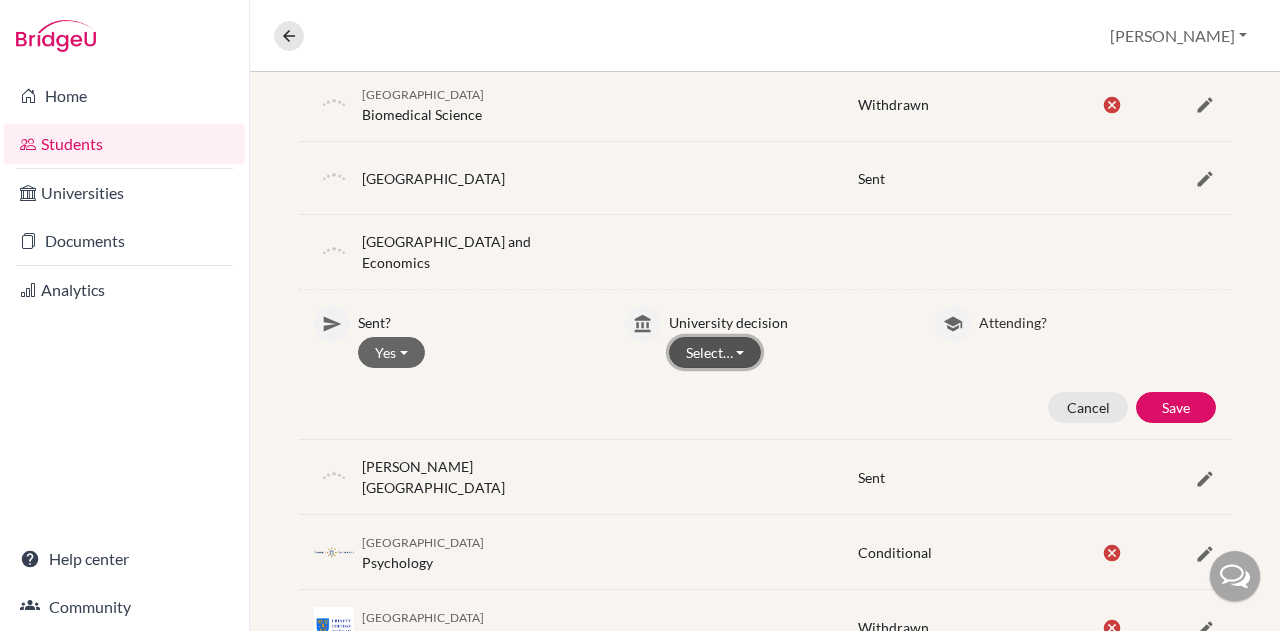 click on "Select…" at bounding box center (715, 352) 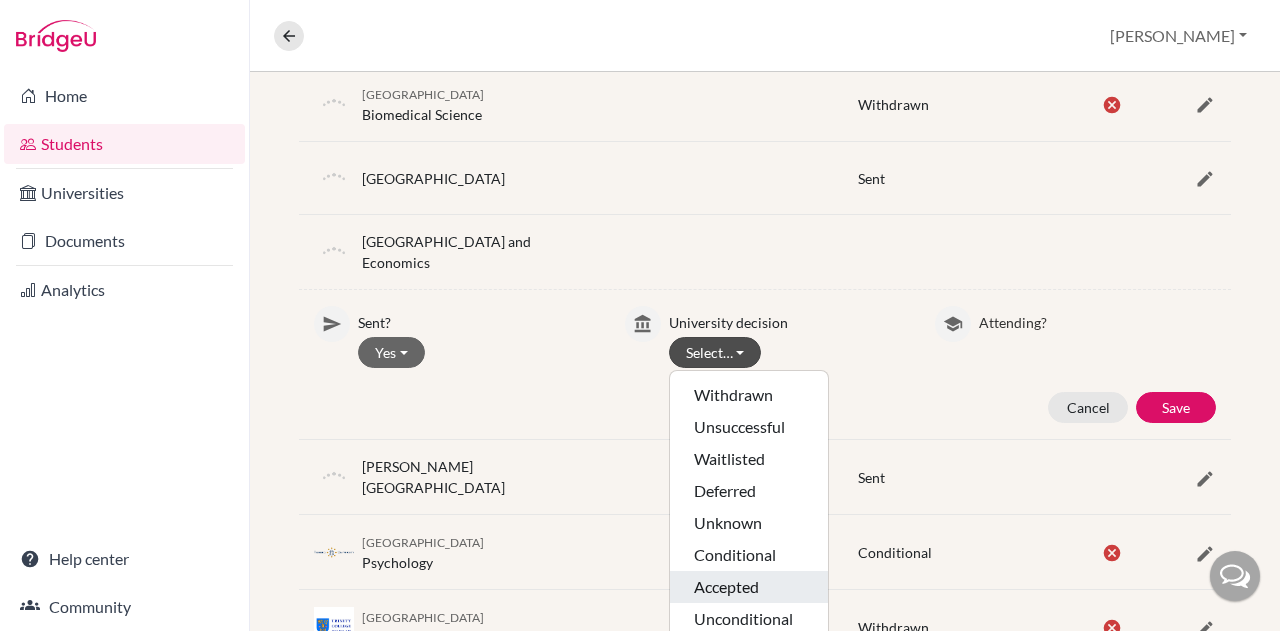 click on "Accepted" 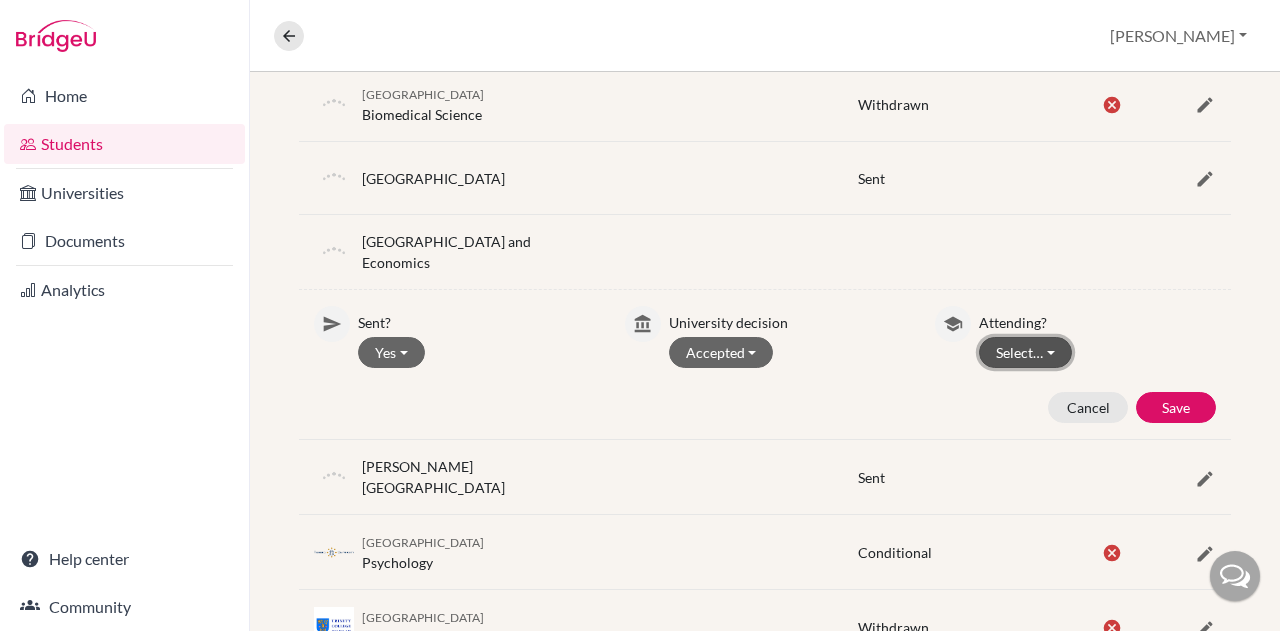 click on "Select…" at bounding box center (1025, 352) 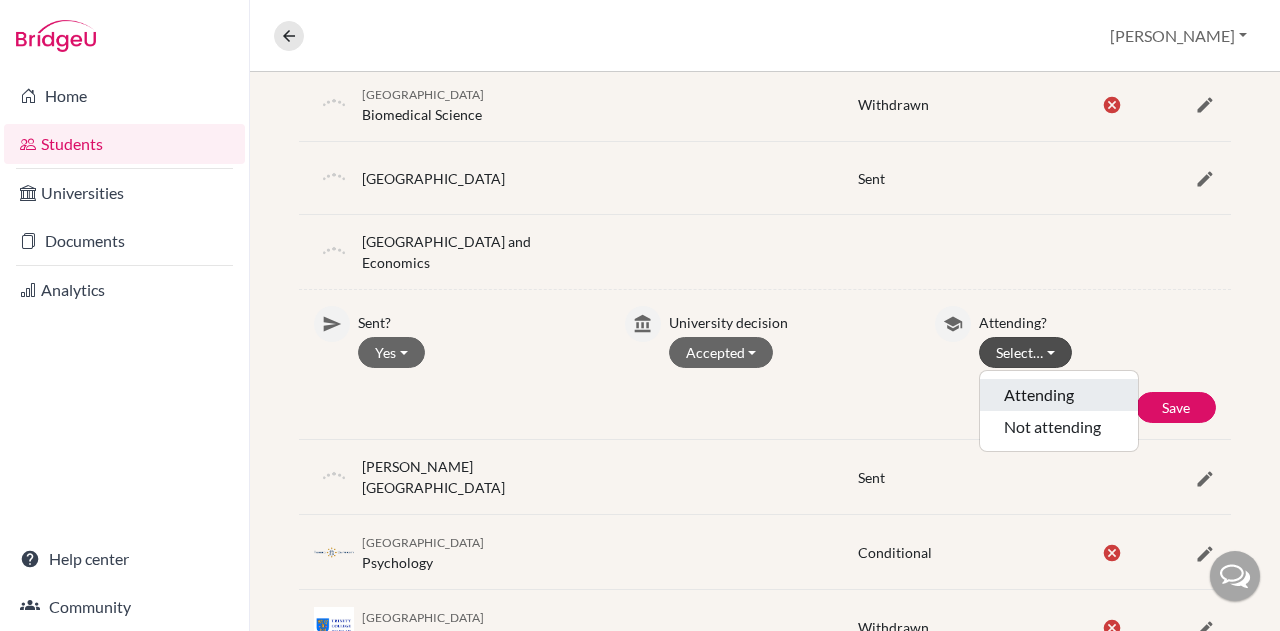 click on "Attending" 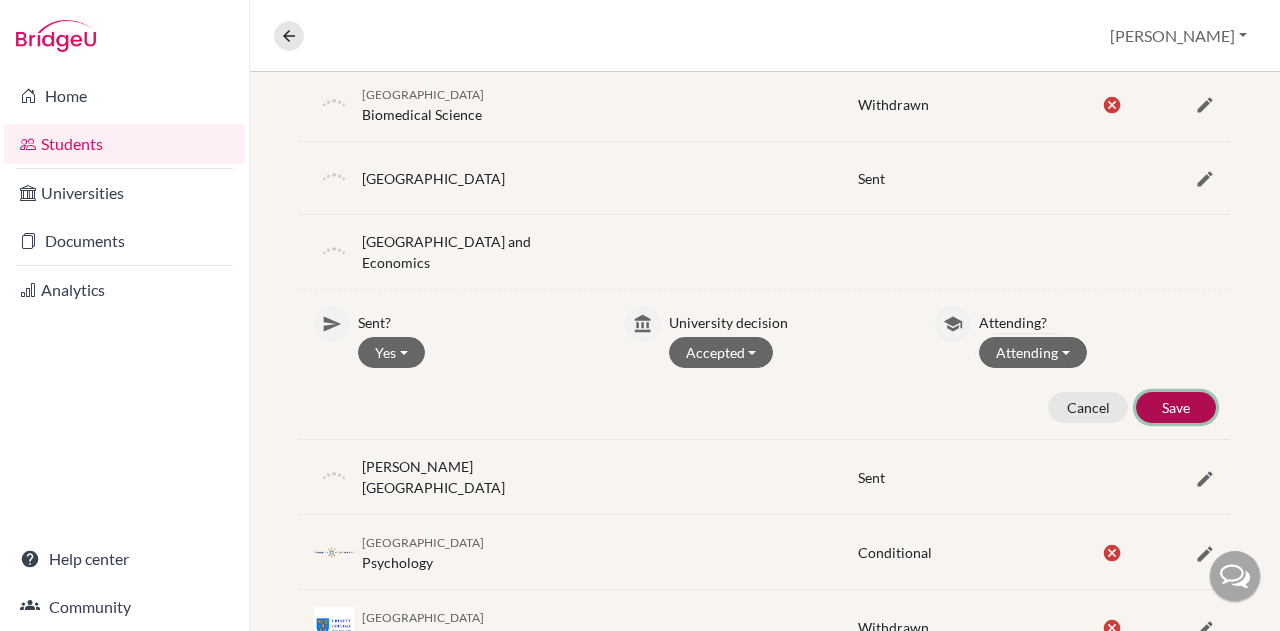 click on "Save" at bounding box center (1176, 407) 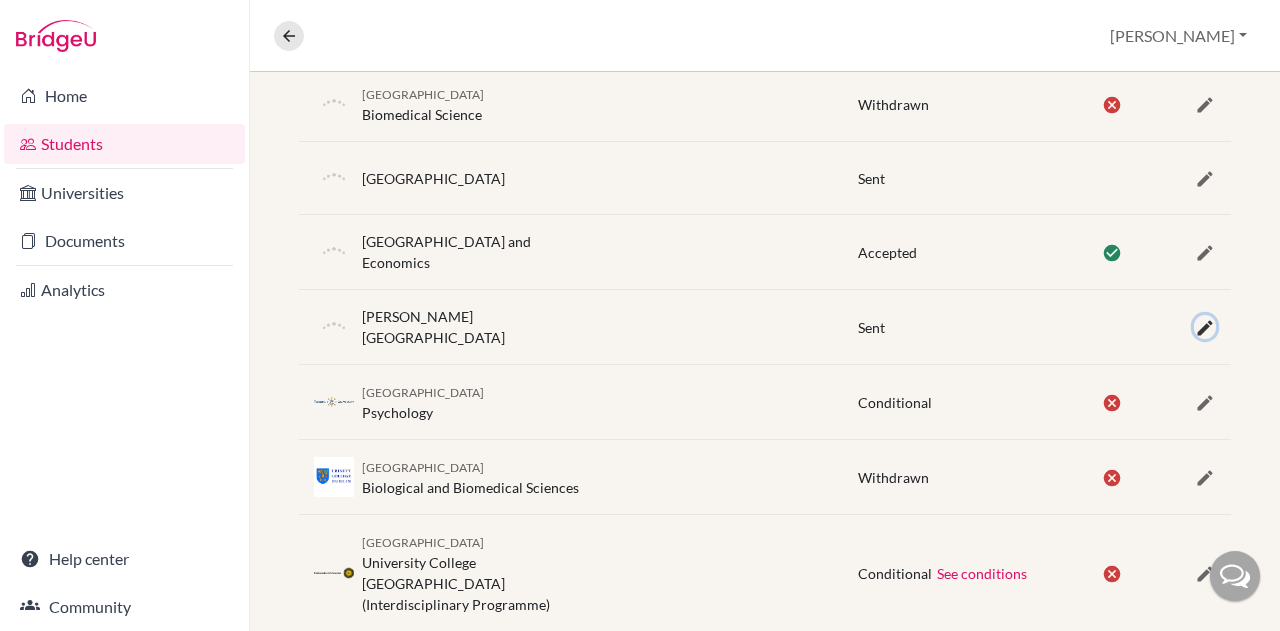 click at bounding box center [1205, 328] 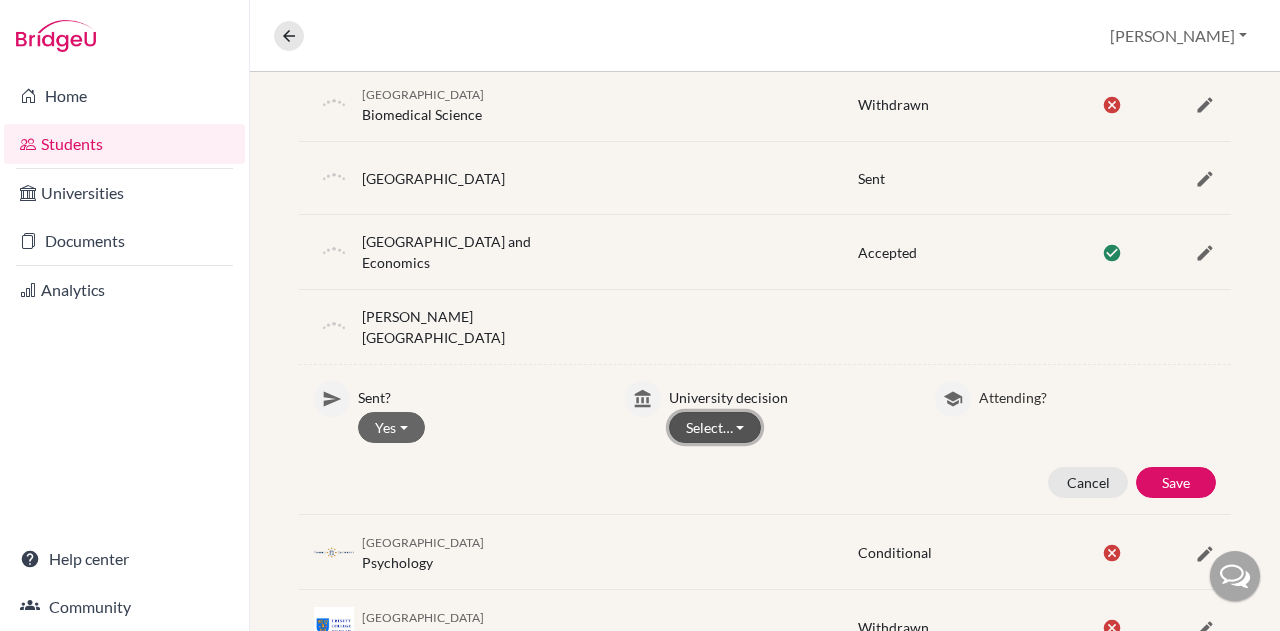 click on "Select…" at bounding box center (715, 427) 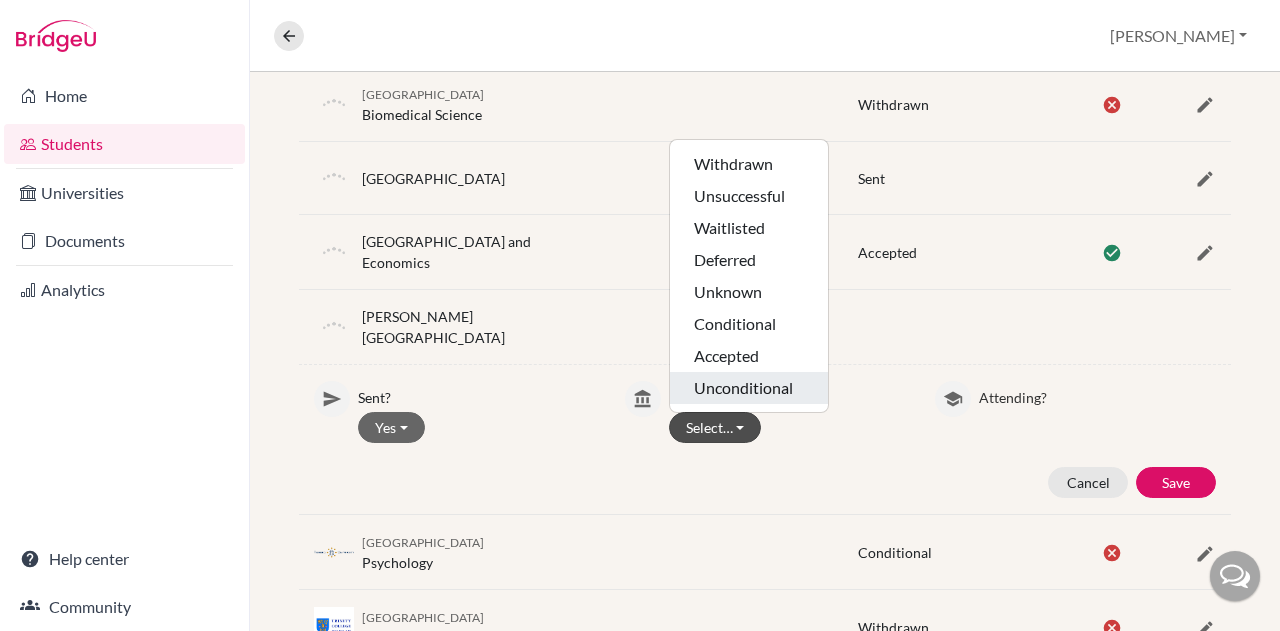 click on "Unconditional" 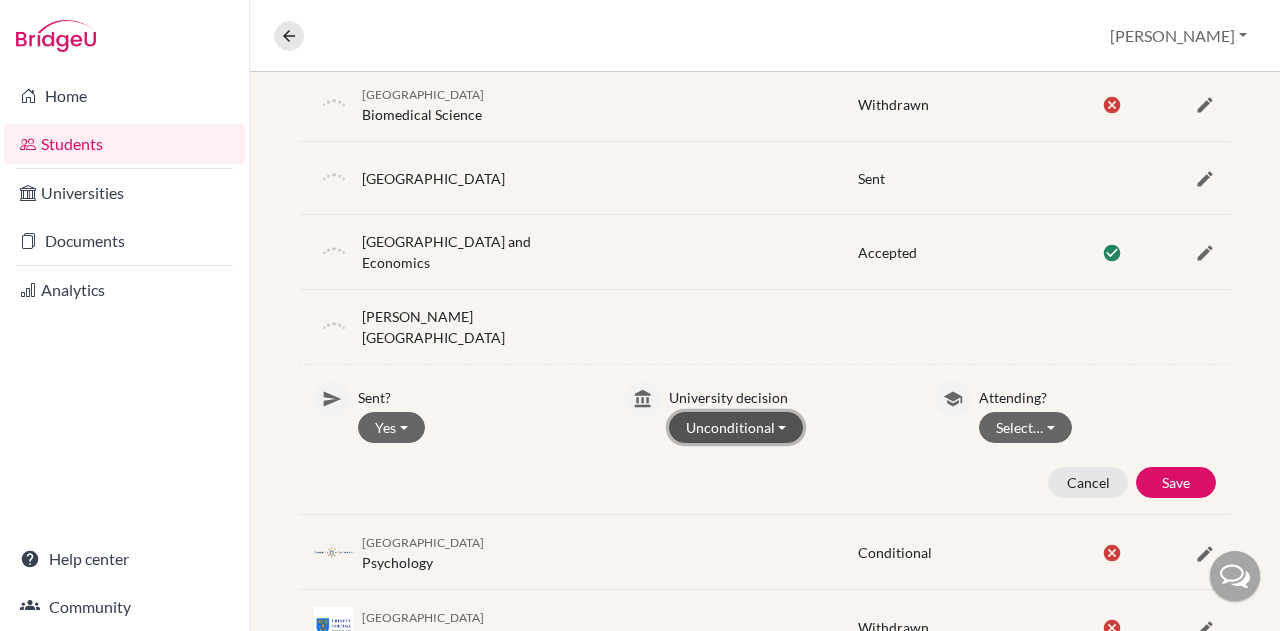 click on "Unconditional" at bounding box center (736, 427) 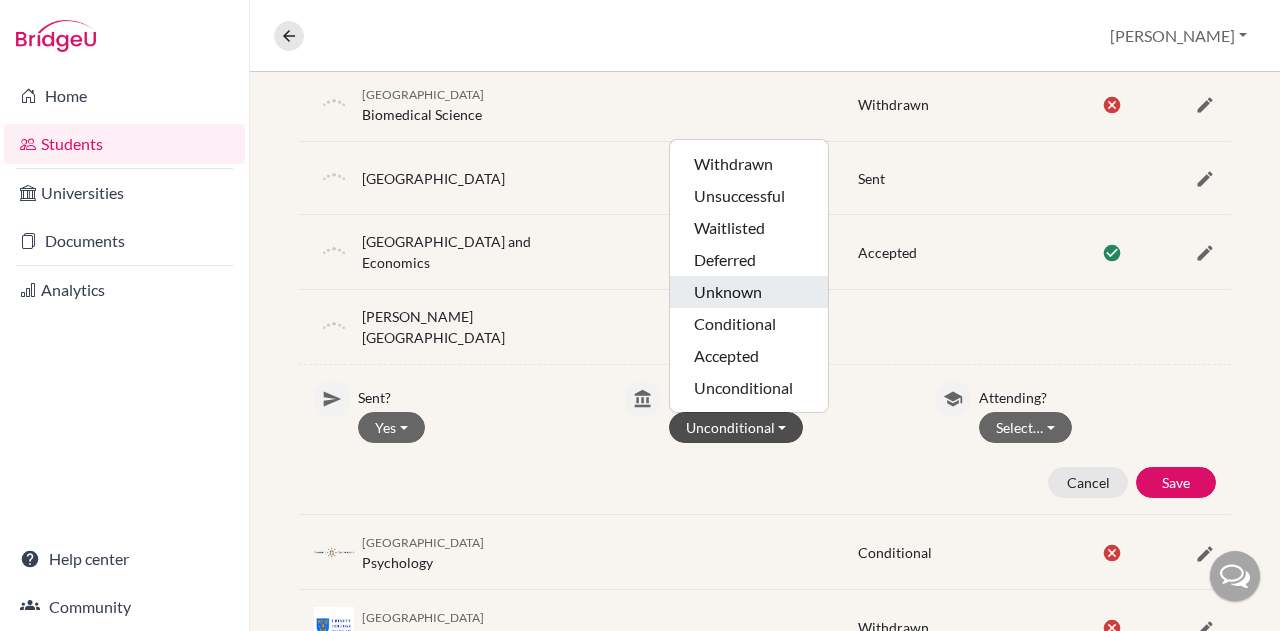 click on "Unknown" 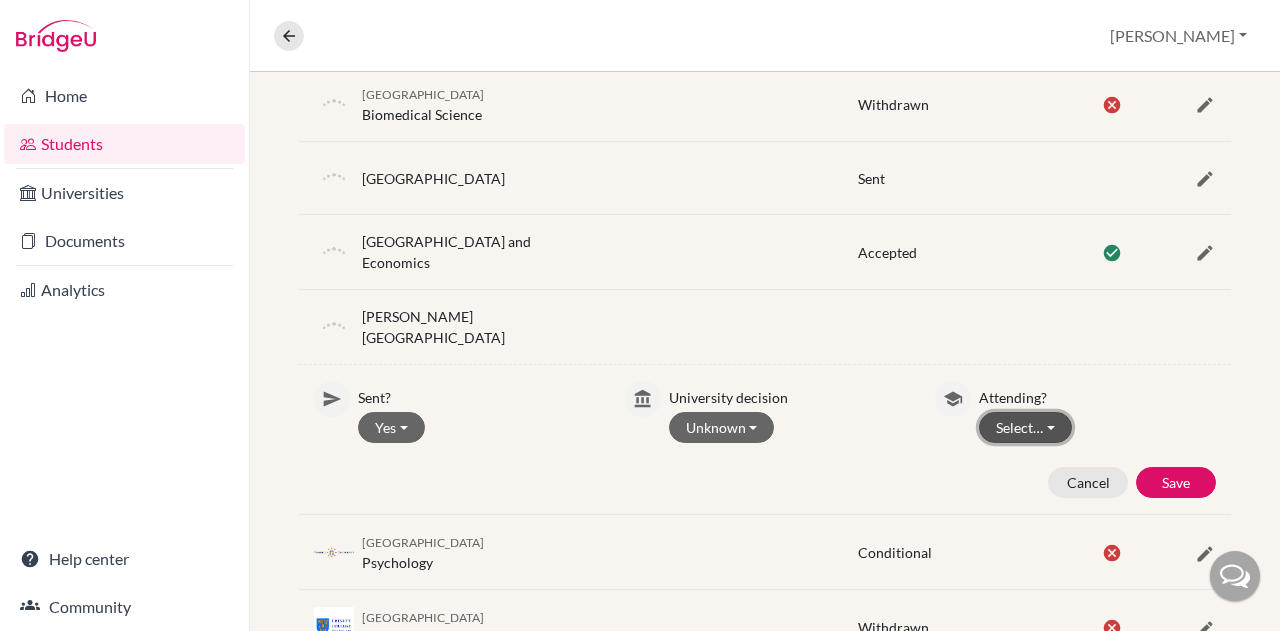 click on "Select…" at bounding box center [1025, 427] 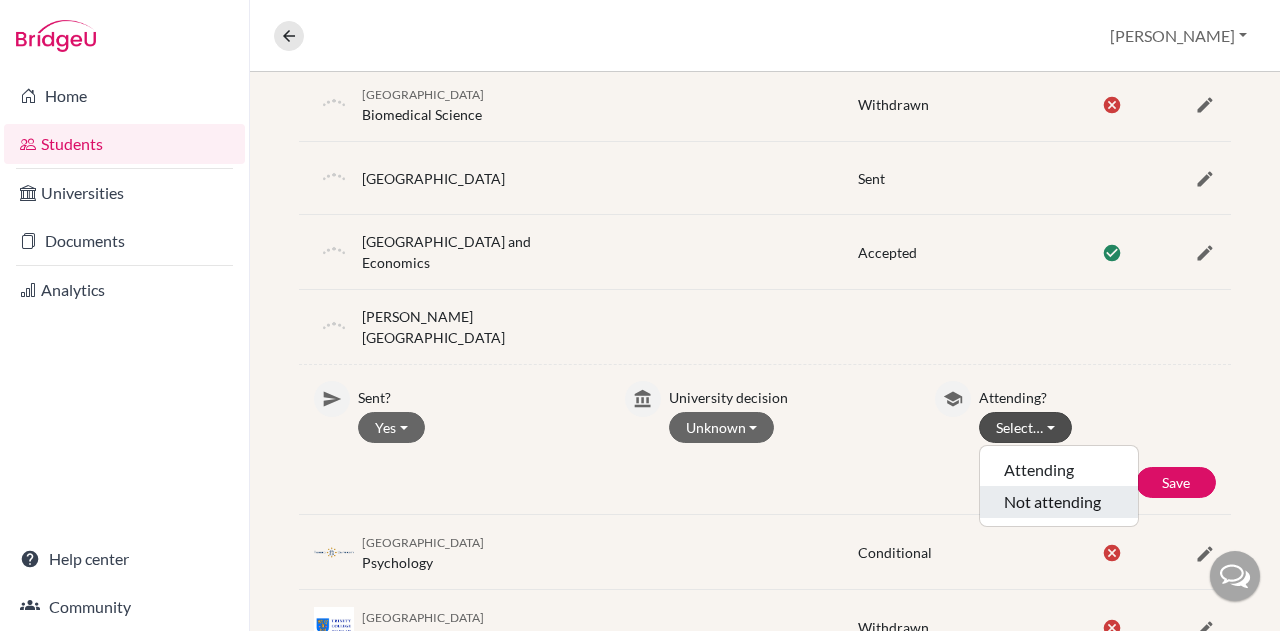 click on "Not attending" 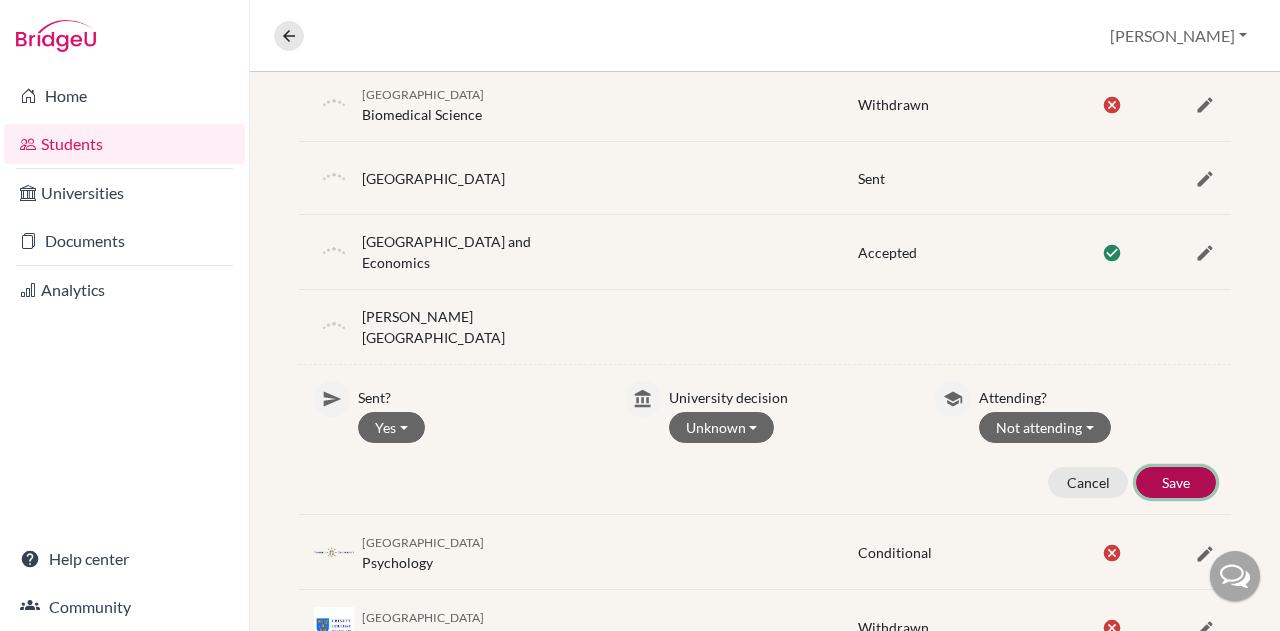 click on "Save" at bounding box center [1176, 482] 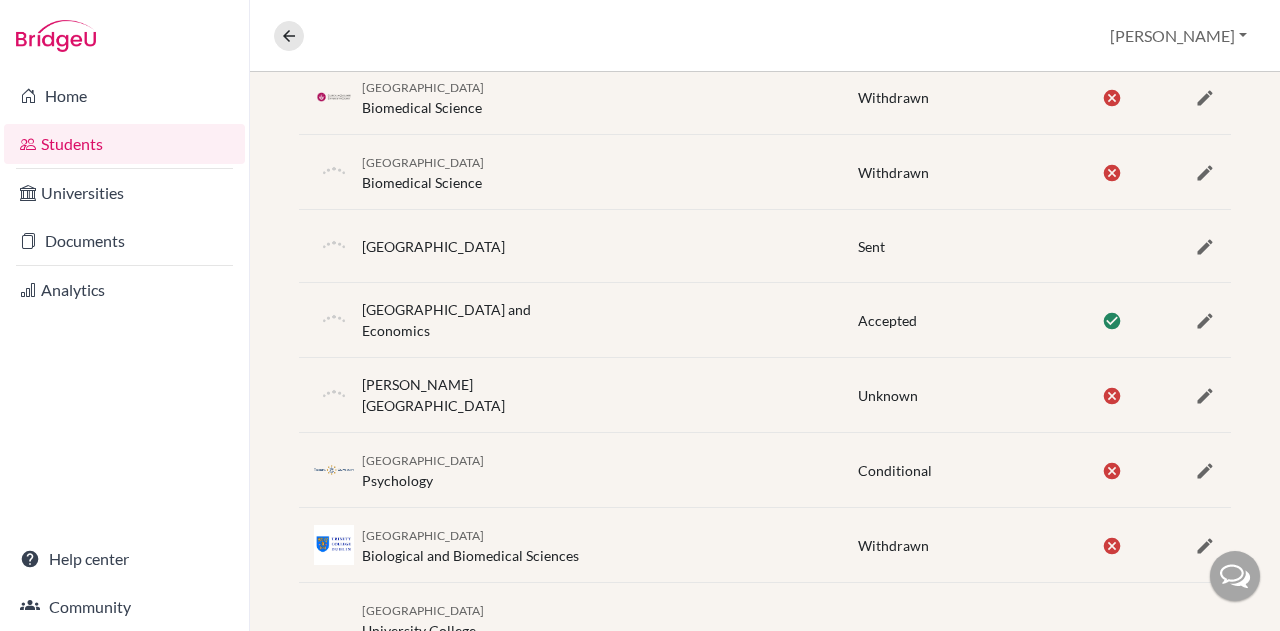 scroll, scrollTop: 1090, scrollLeft: 0, axis: vertical 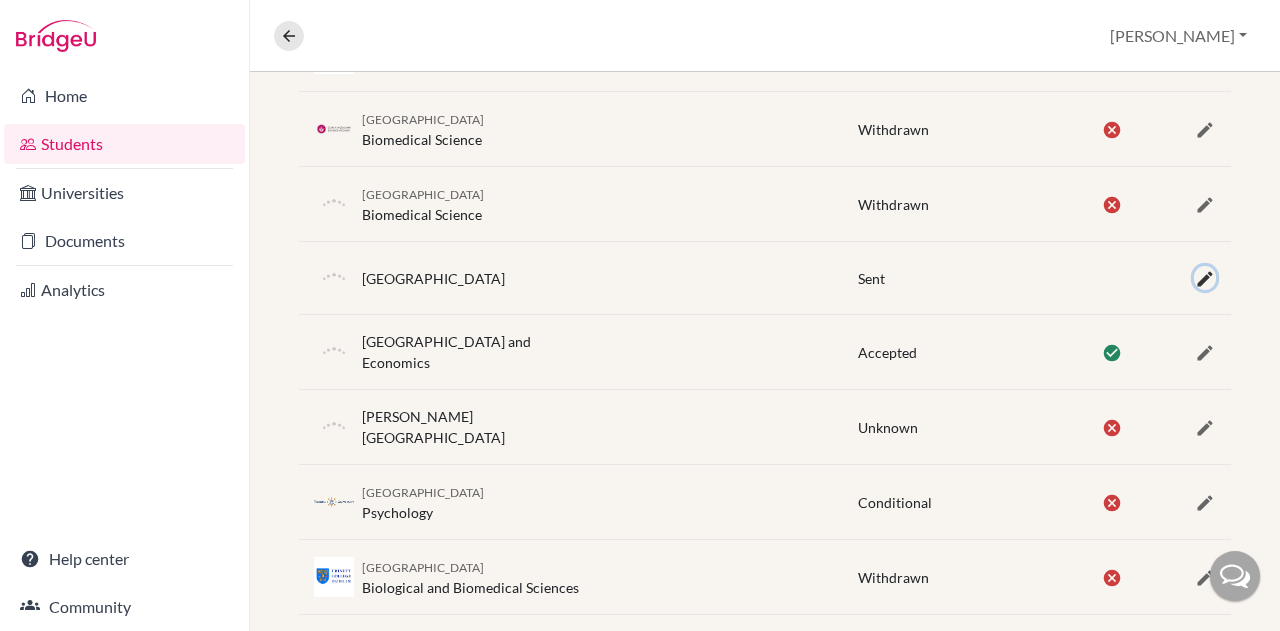 click at bounding box center [1205, 279] 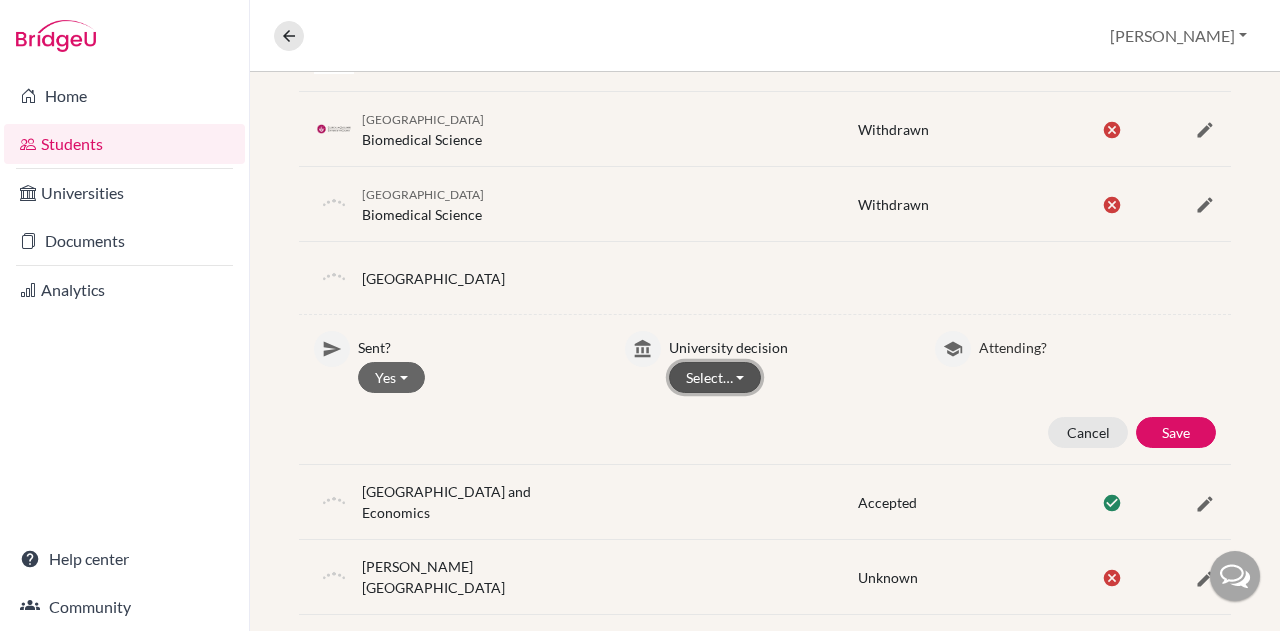 click on "Select…" at bounding box center (715, 377) 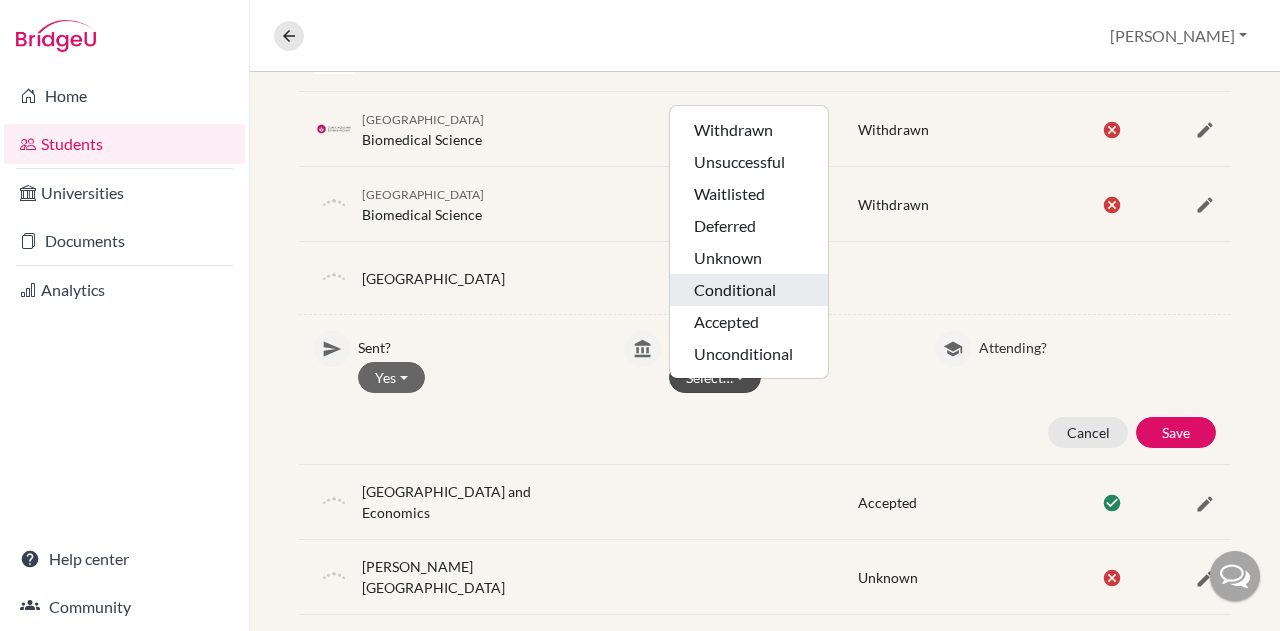 click on "Withdrawn Unsuccessful Waitlisted Deferred Unknown Conditional Accepted Unconditional" at bounding box center (749, 242) 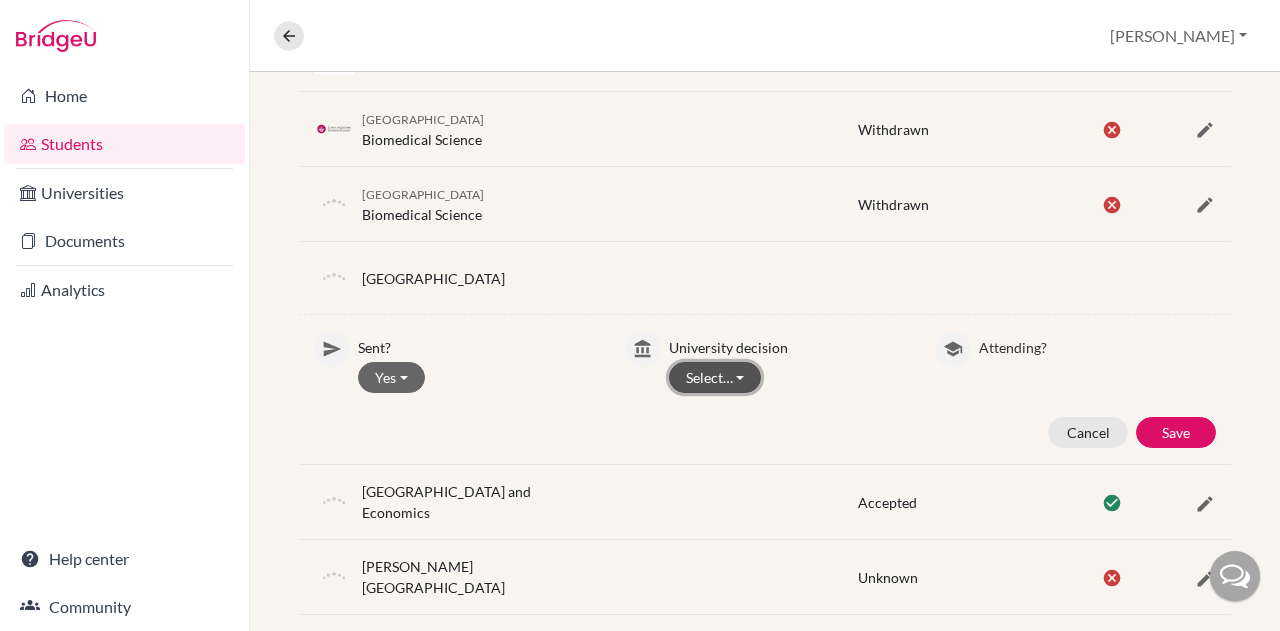 click on "Select…" at bounding box center (715, 377) 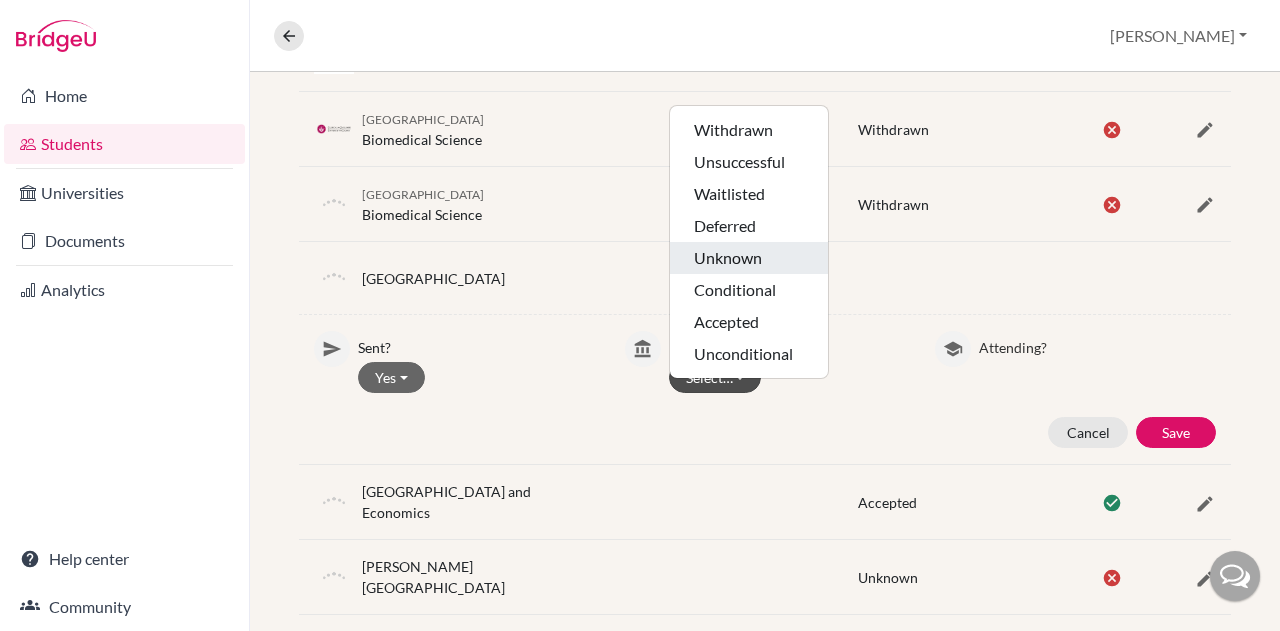 click on "Unknown" 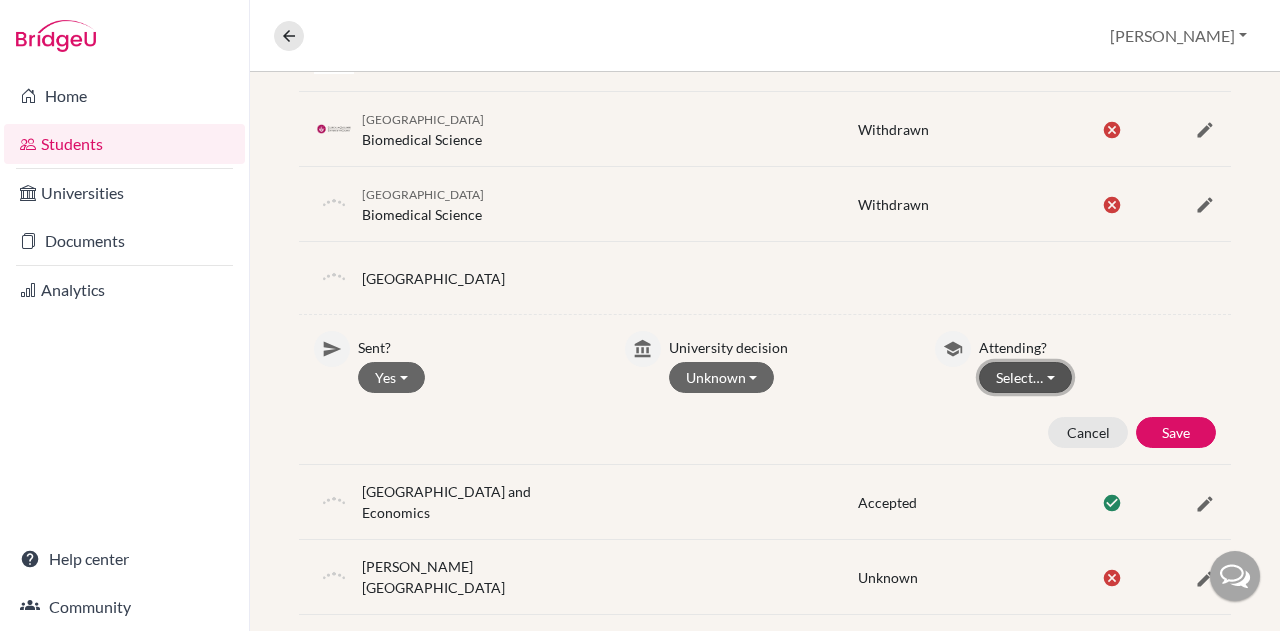 click on "Select…" at bounding box center (1025, 377) 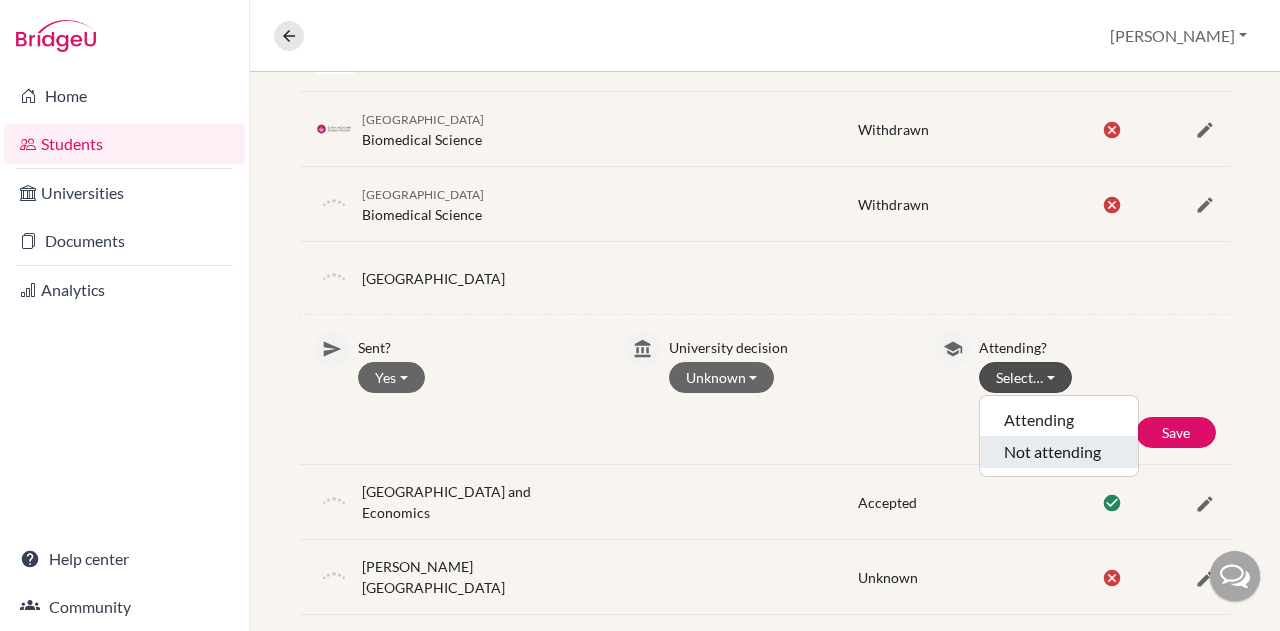 click on "Not attending" 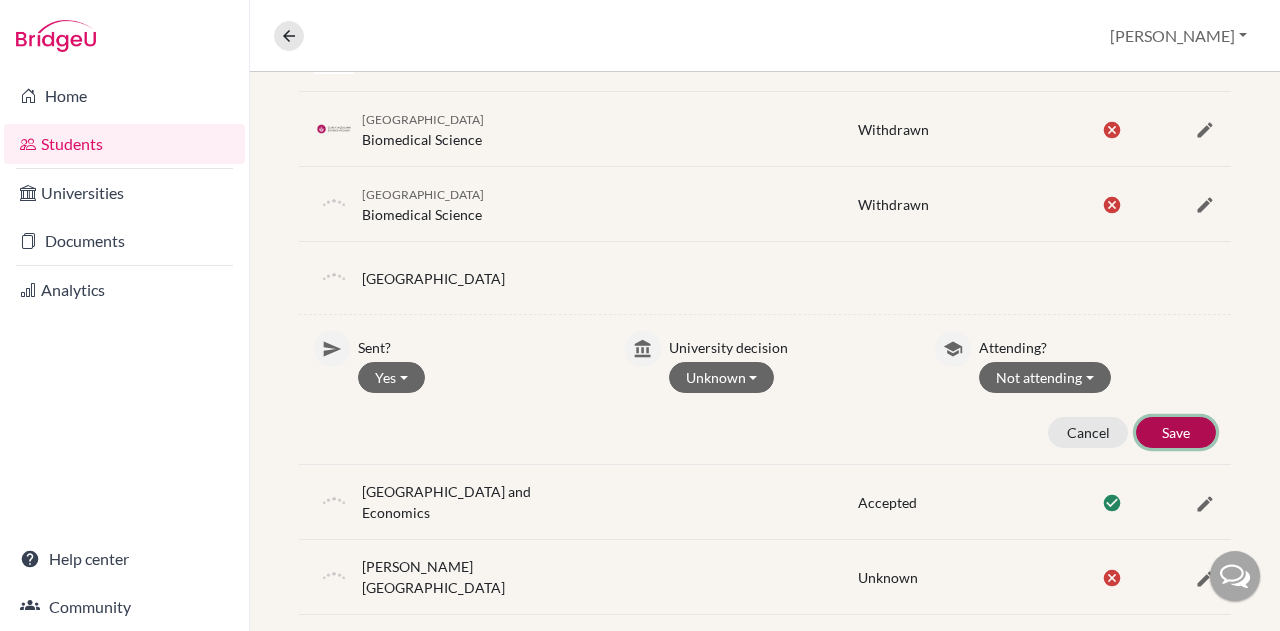 click on "Save" at bounding box center (1176, 432) 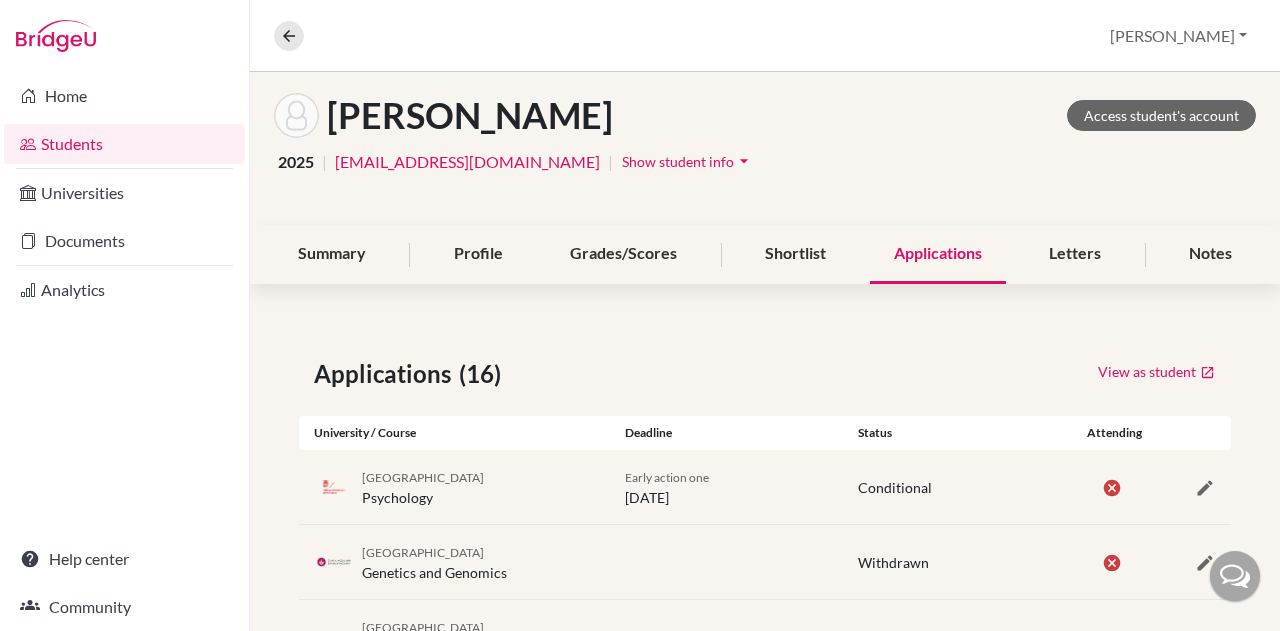 scroll, scrollTop: 90, scrollLeft: 0, axis: vertical 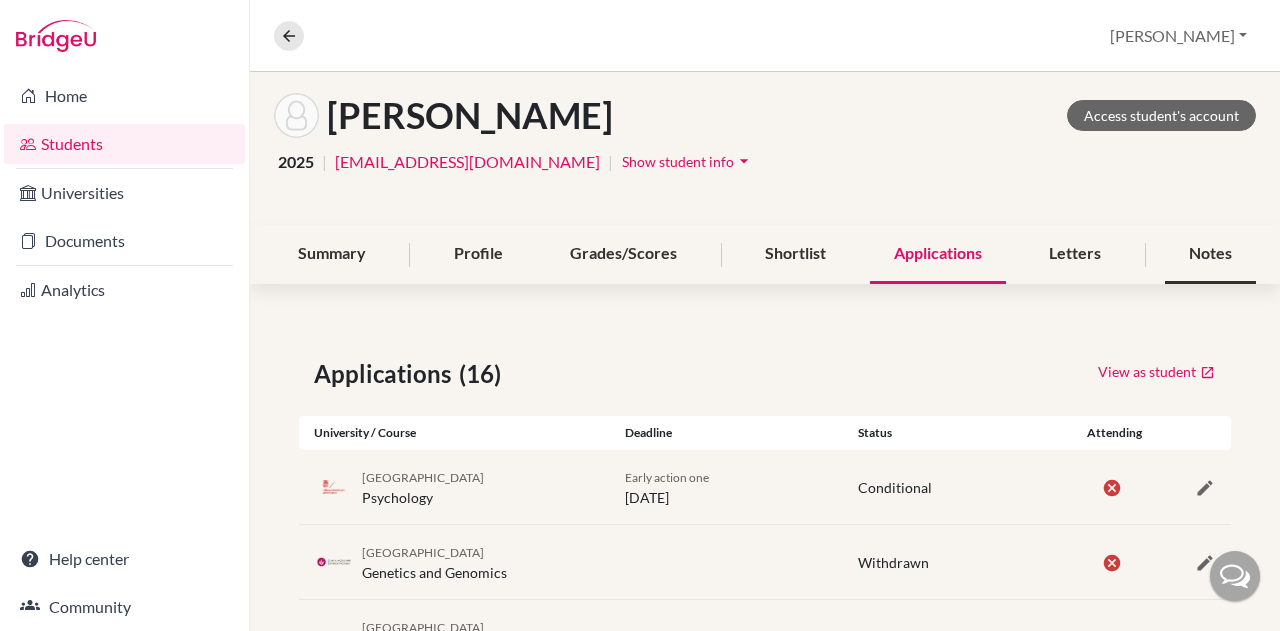 click on "Notes" at bounding box center (1210, 254) 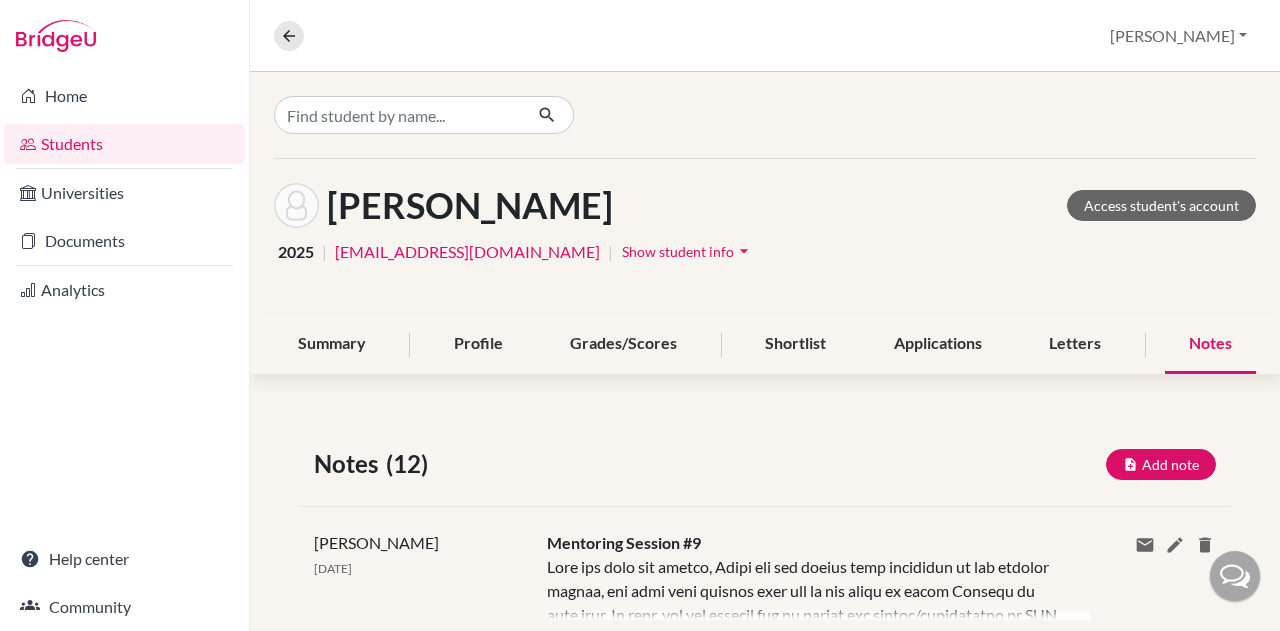 scroll, scrollTop: 200, scrollLeft: 0, axis: vertical 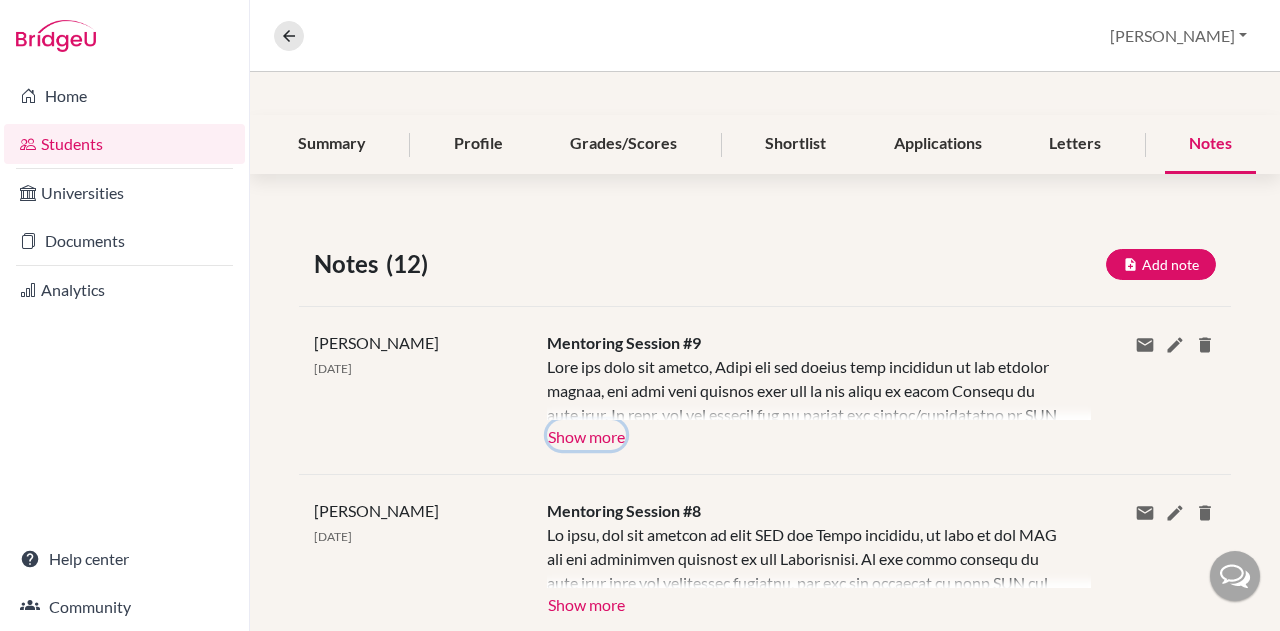 click on "Show more" 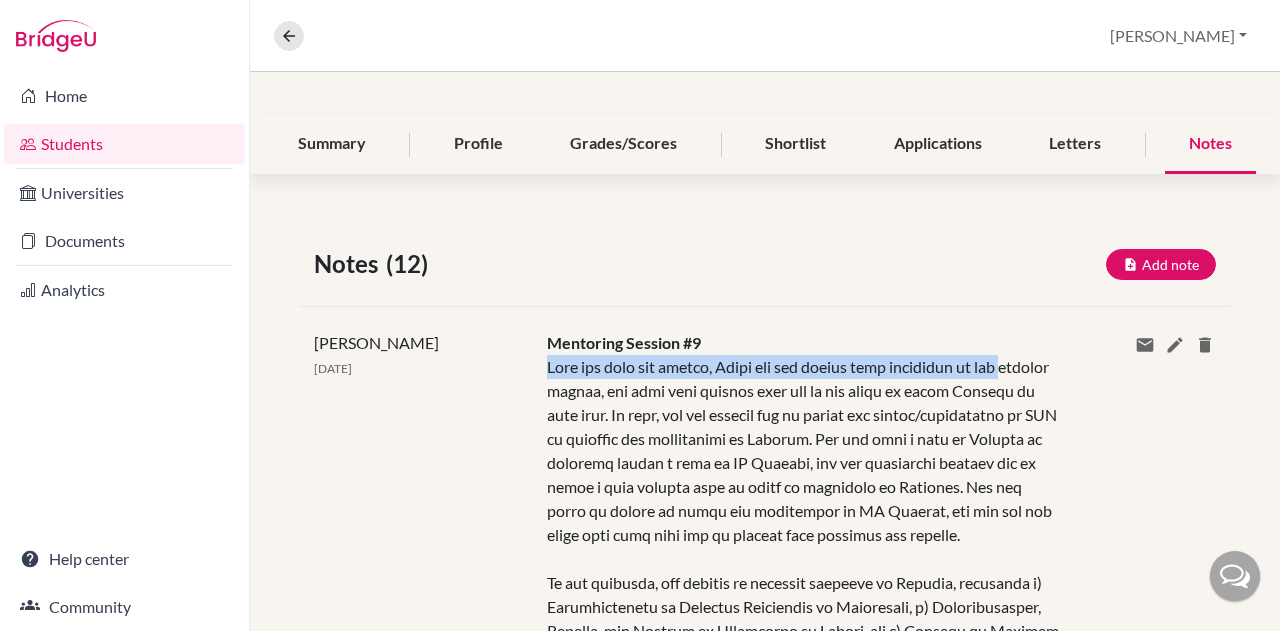 drag, startPoint x: 528, startPoint y: 367, endPoint x: 536, endPoint y: 381, distance: 16.124516 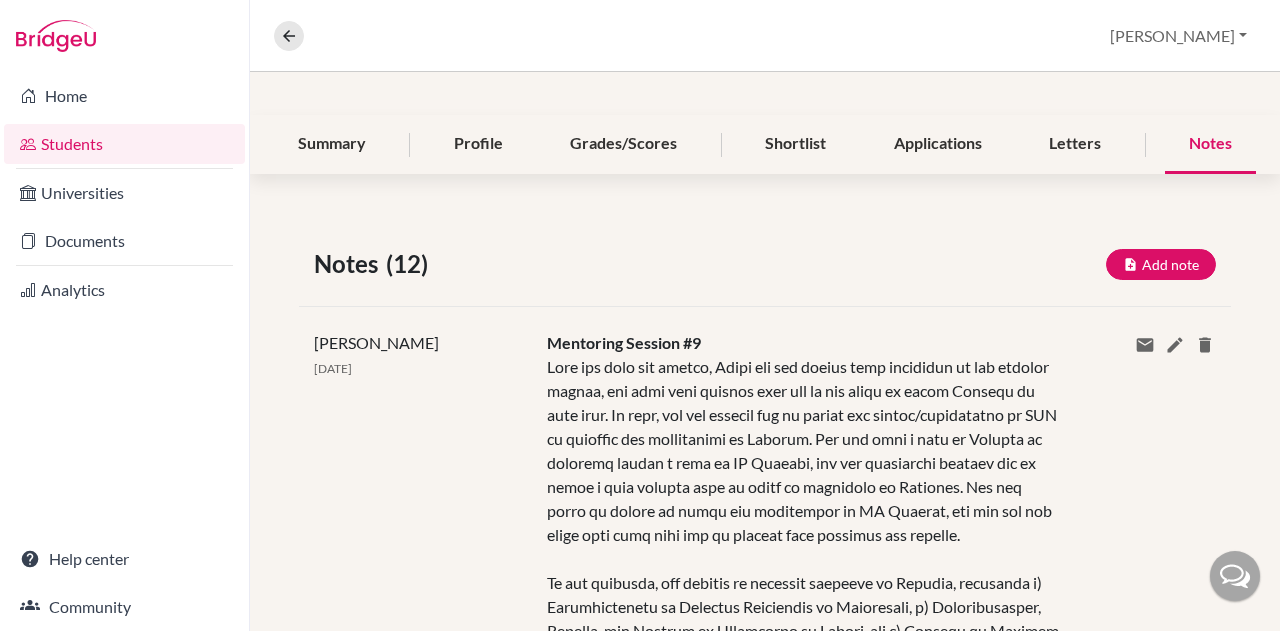 click 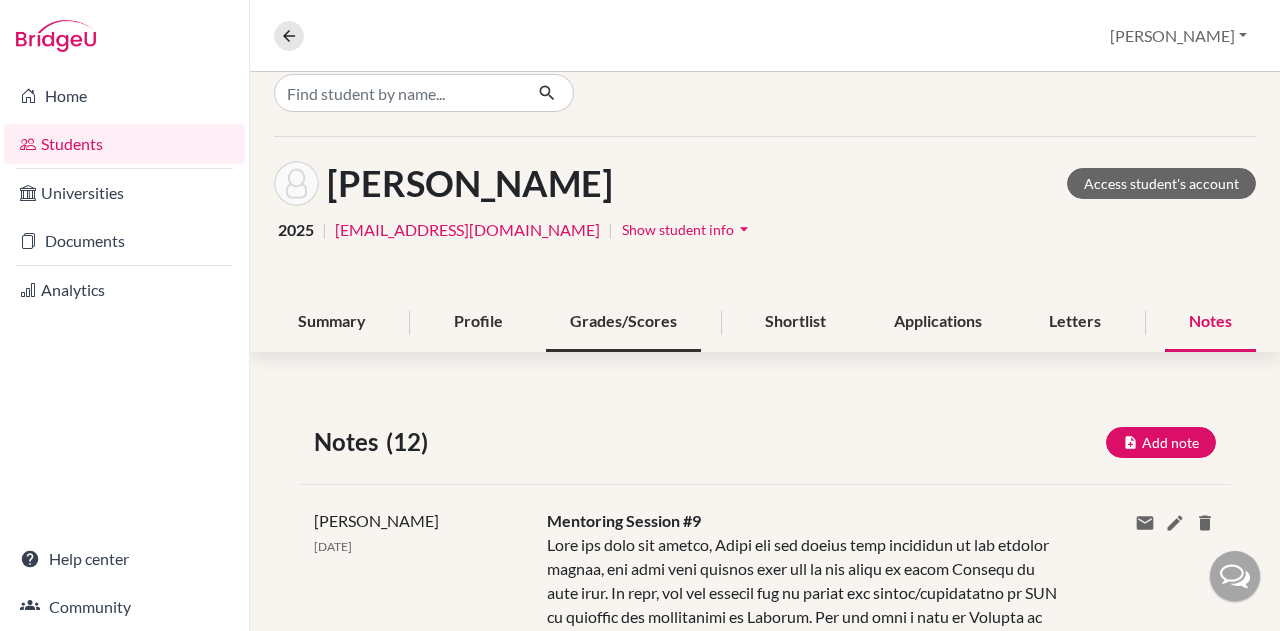 scroll, scrollTop: 0, scrollLeft: 0, axis: both 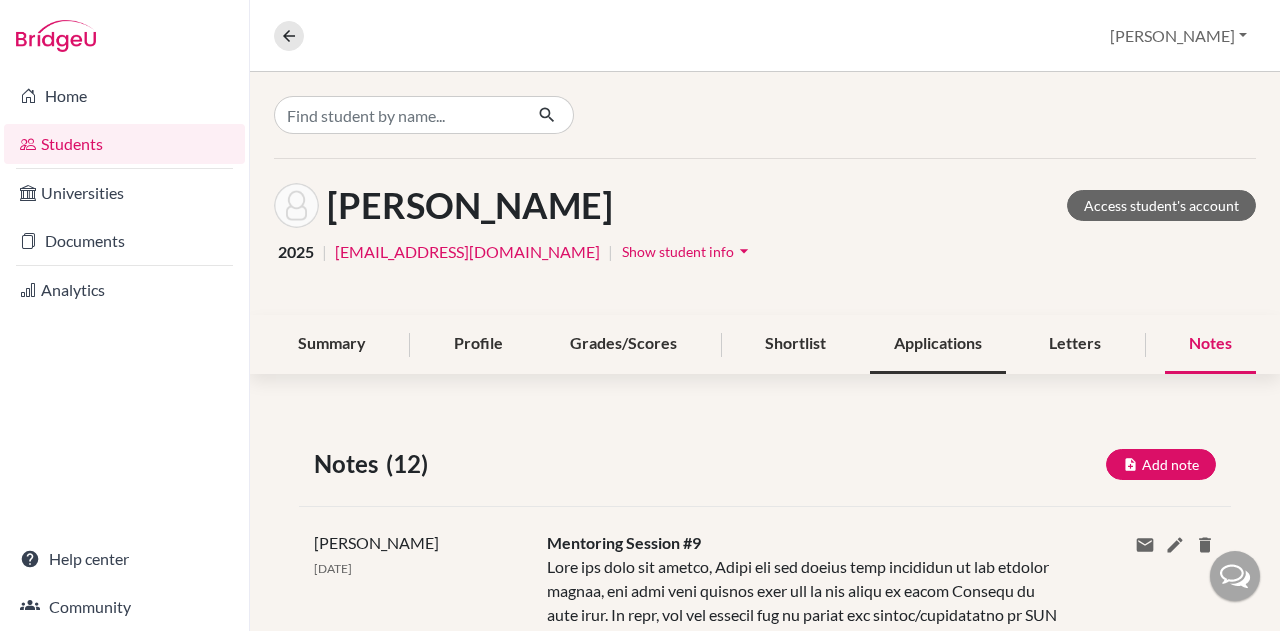 click on "Applications" at bounding box center [938, 344] 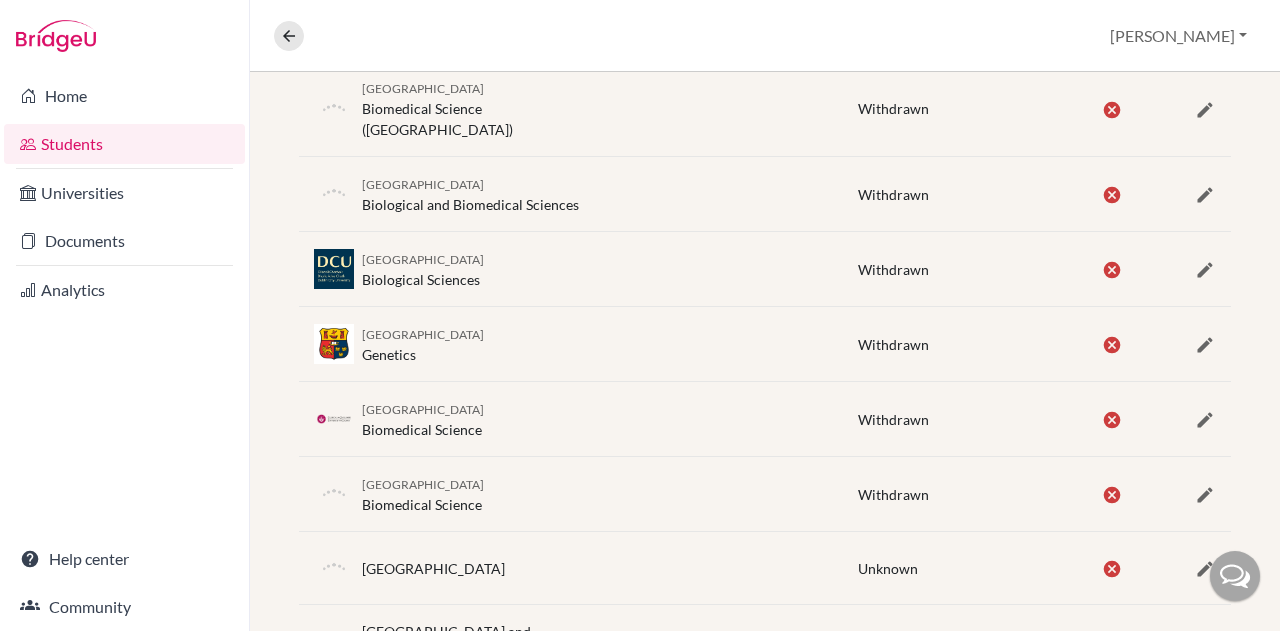 scroll, scrollTop: 1100, scrollLeft: 0, axis: vertical 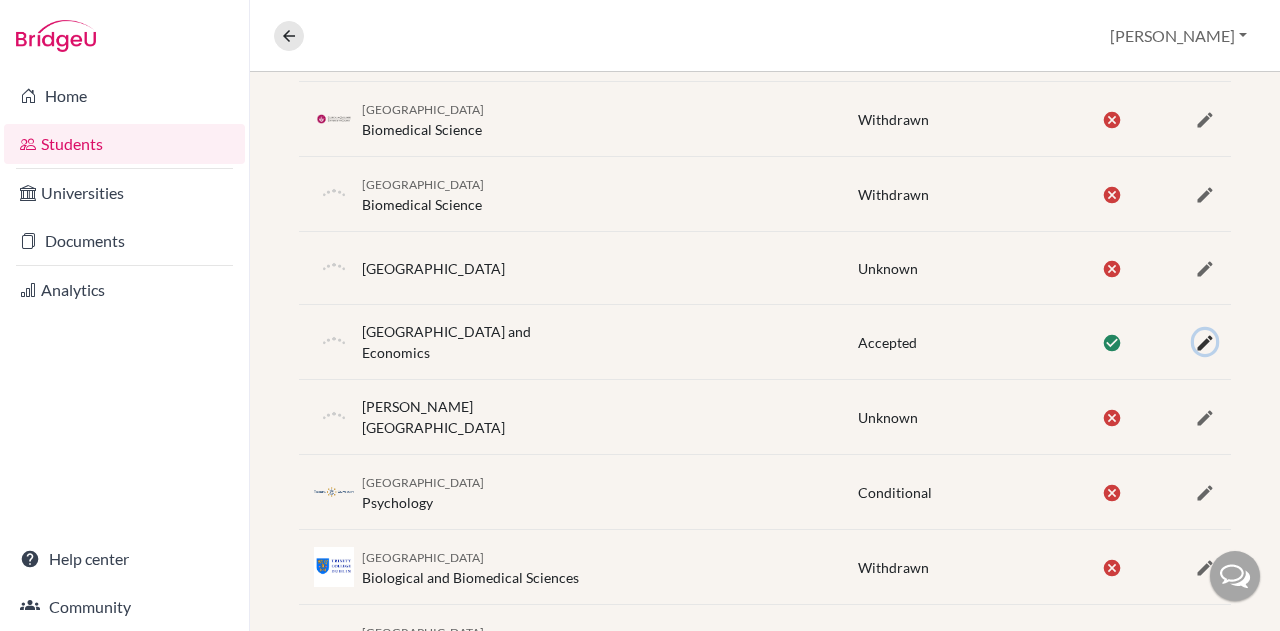click at bounding box center [1205, 343] 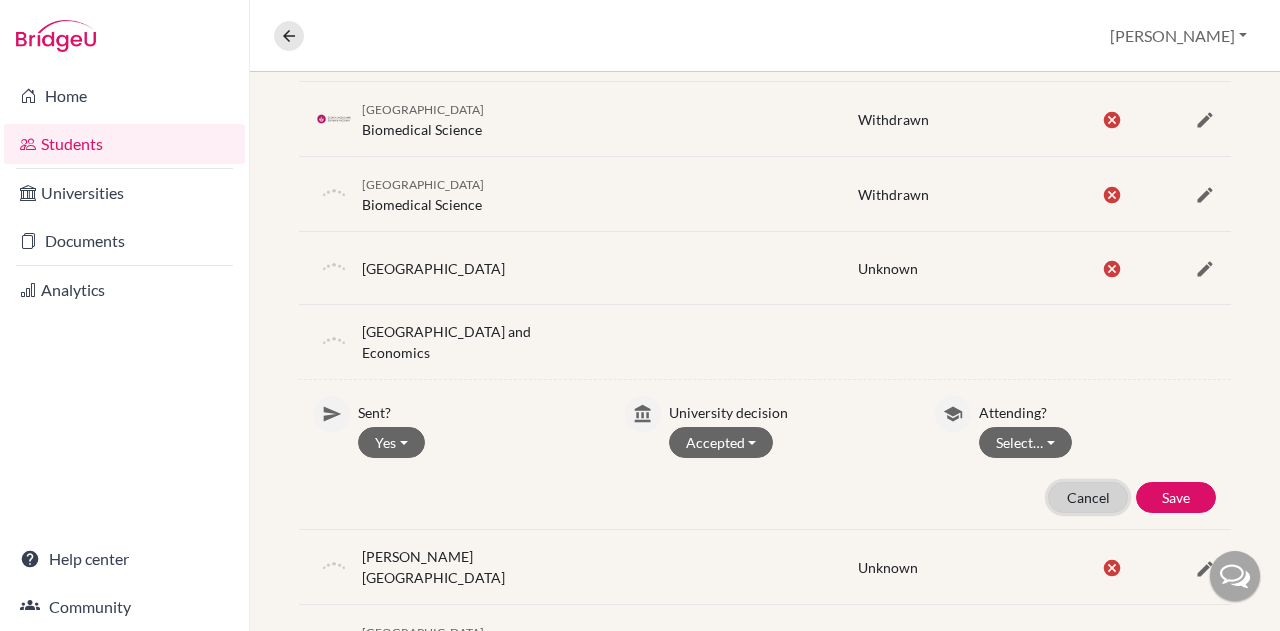click on "Cancel" at bounding box center [1088, 497] 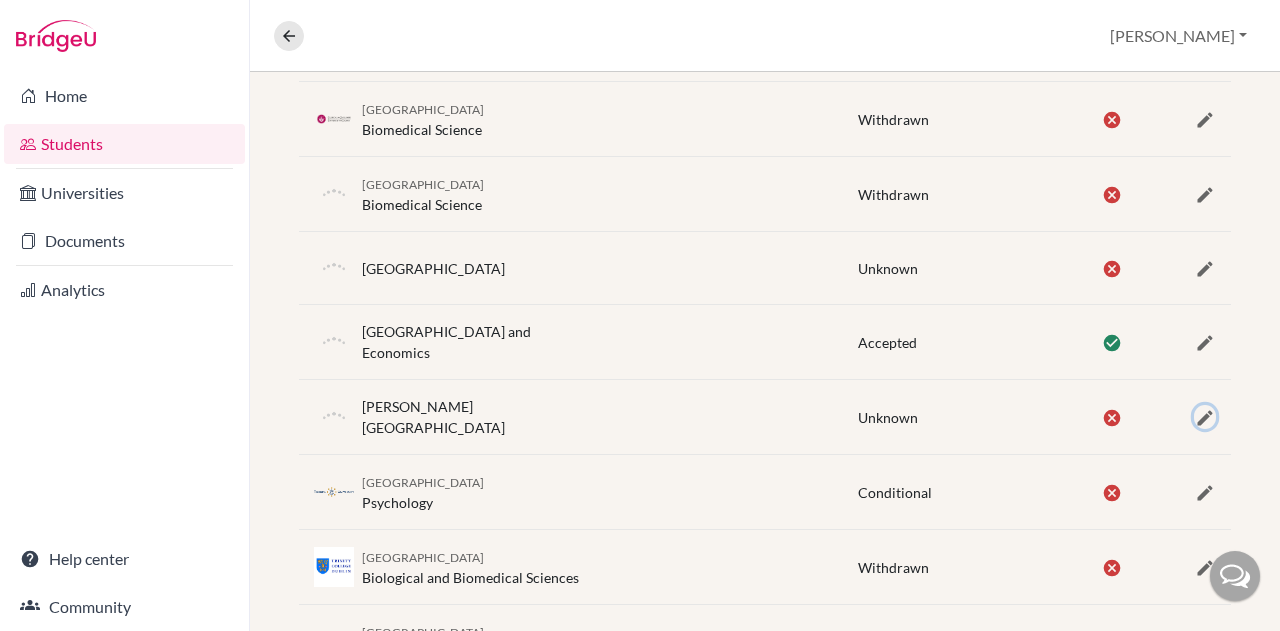 click at bounding box center (1205, 418) 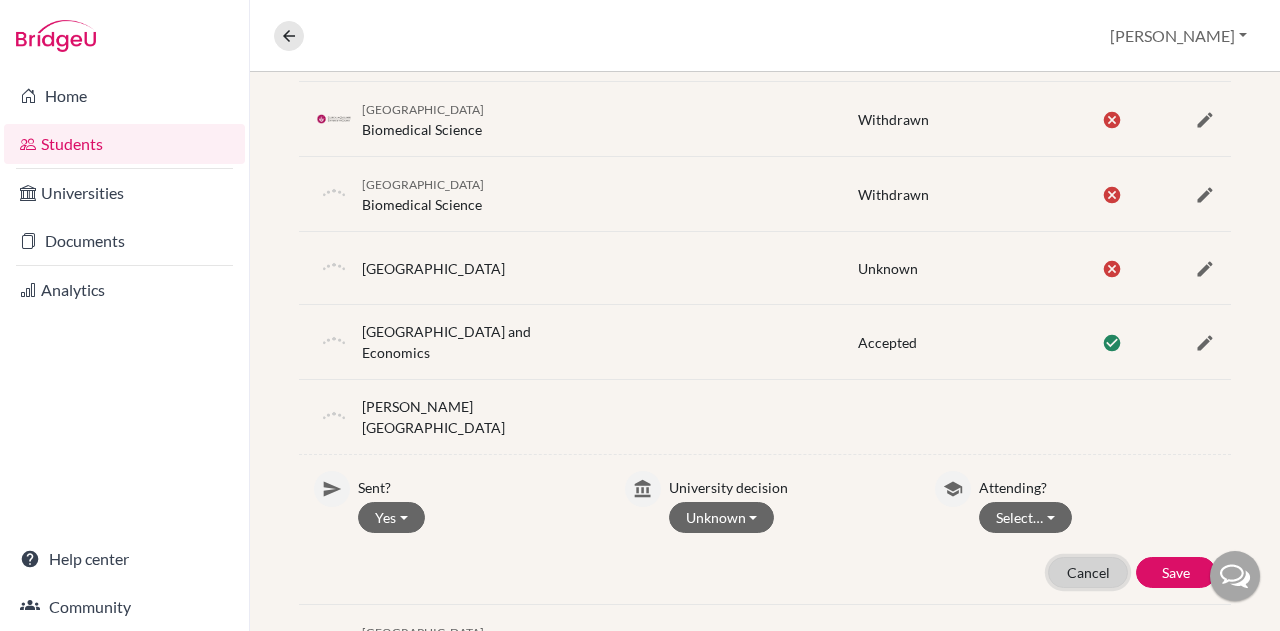 click on "Cancel" at bounding box center [1088, 572] 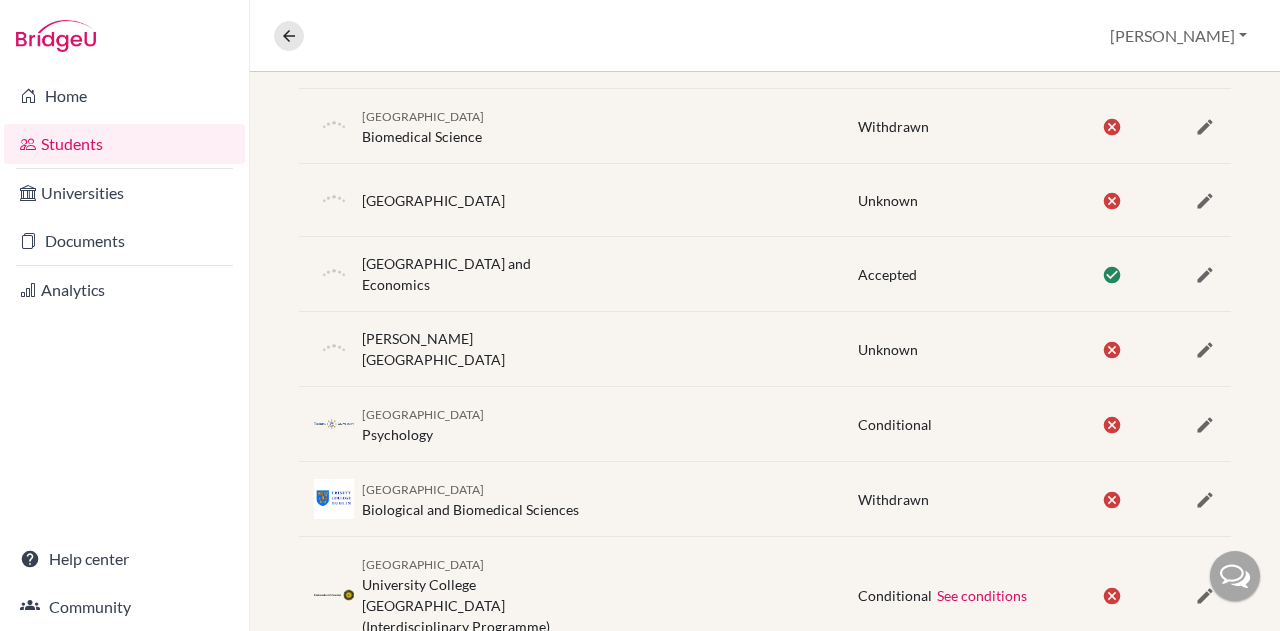 scroll, scrollTop: 1190, scrollLeft: 0, axis: vertical 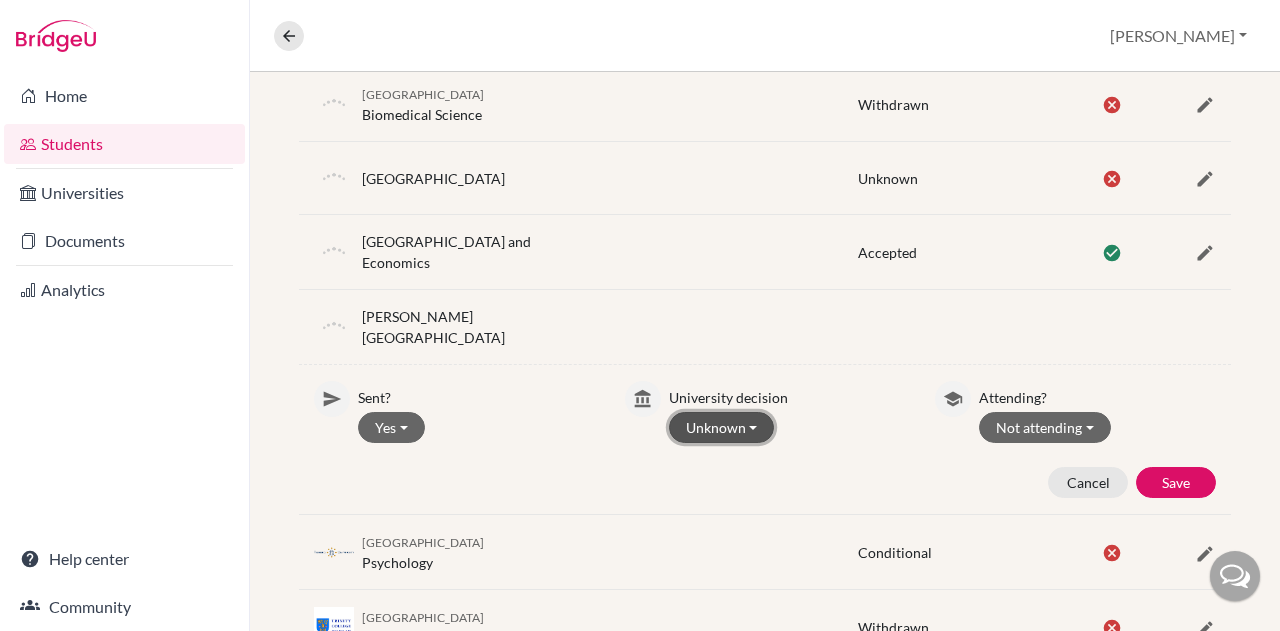 click on "Unknown" at bounding box center (722, 427) 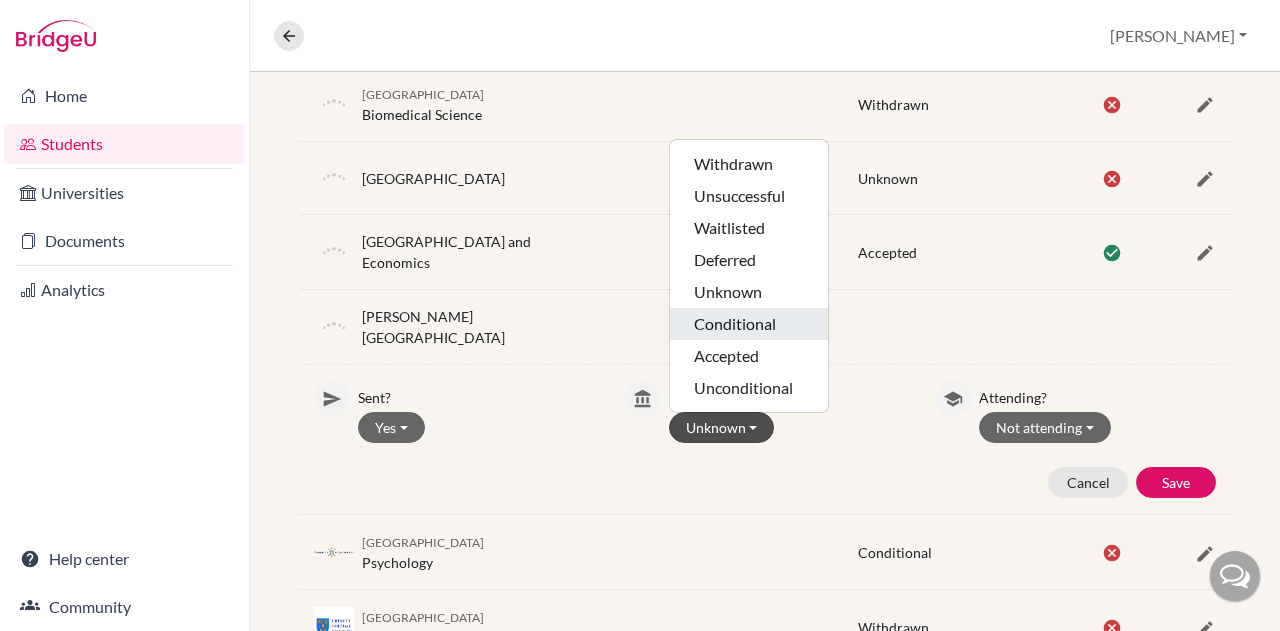 click on "Conditional" 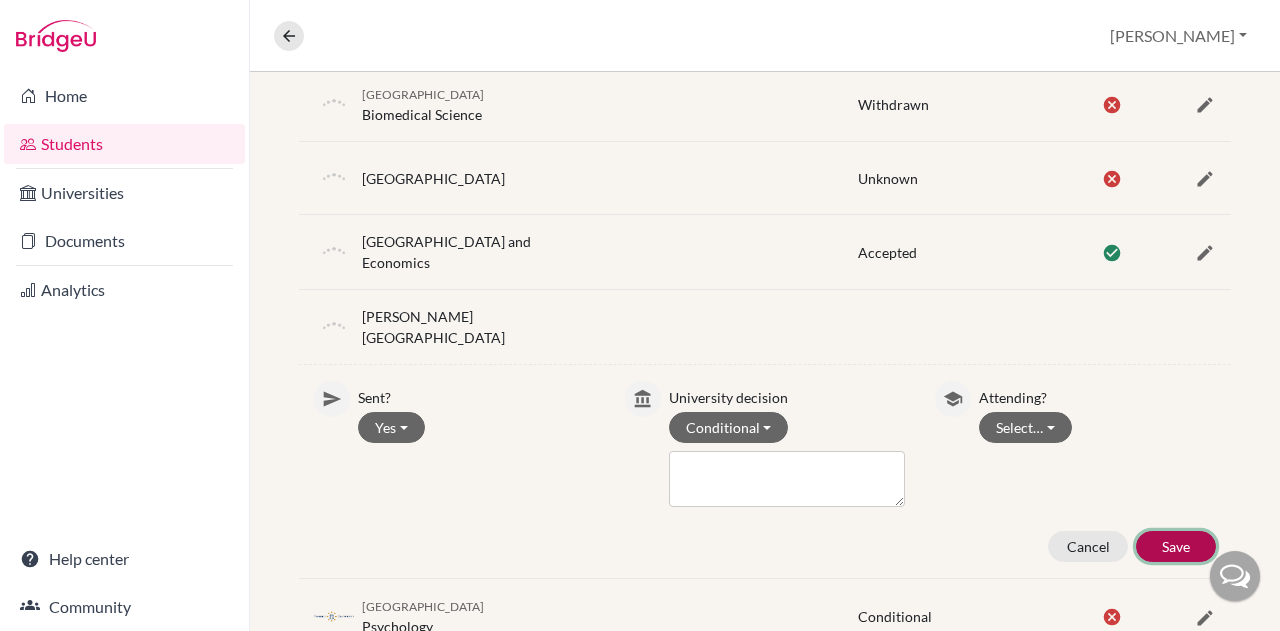 click on "Save" at bounding box center [1176, 546] 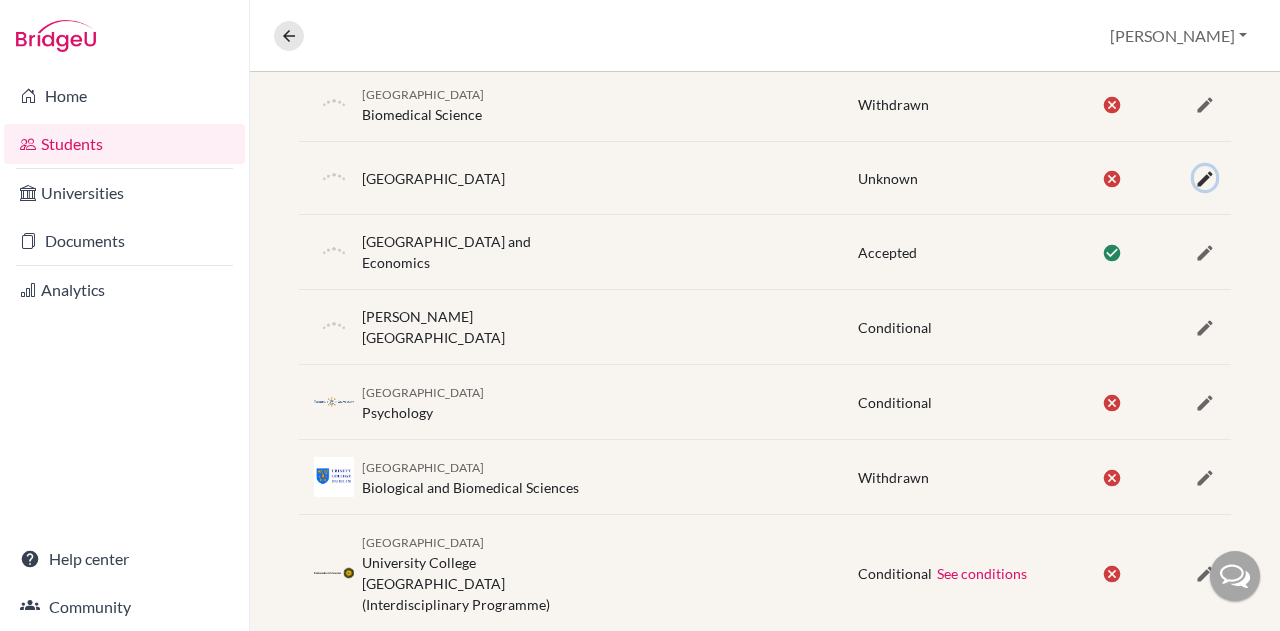 click at bounding box center [1205, 179] 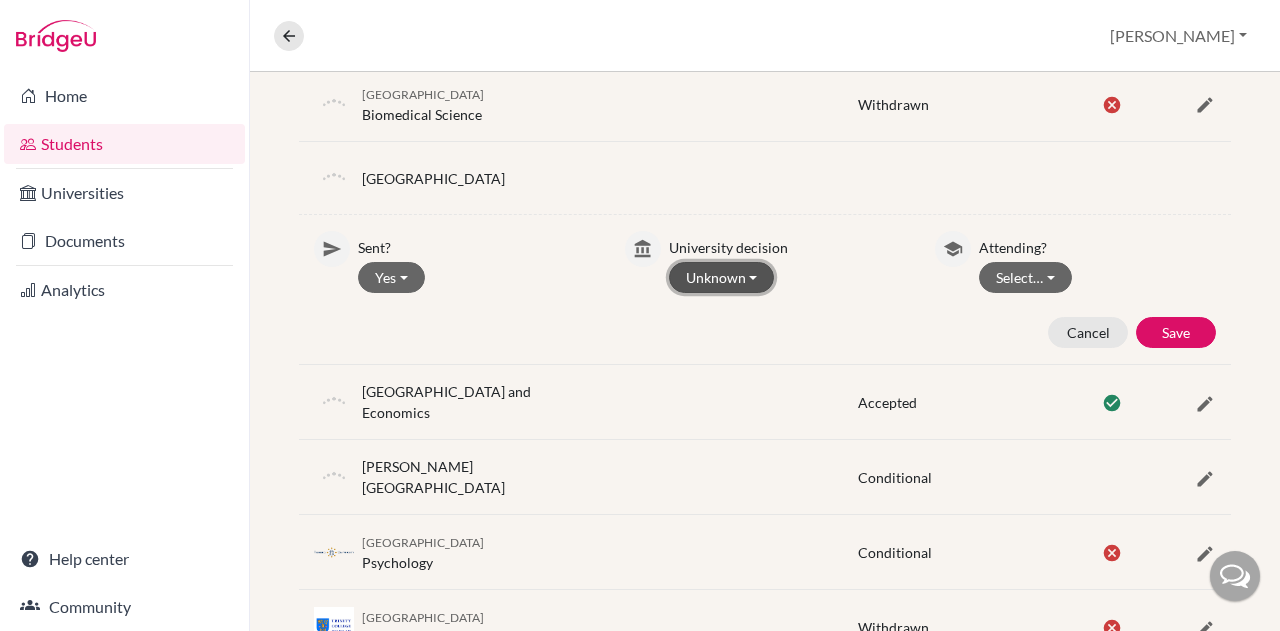 click on "Unknown" at bounding box center [722, 277] 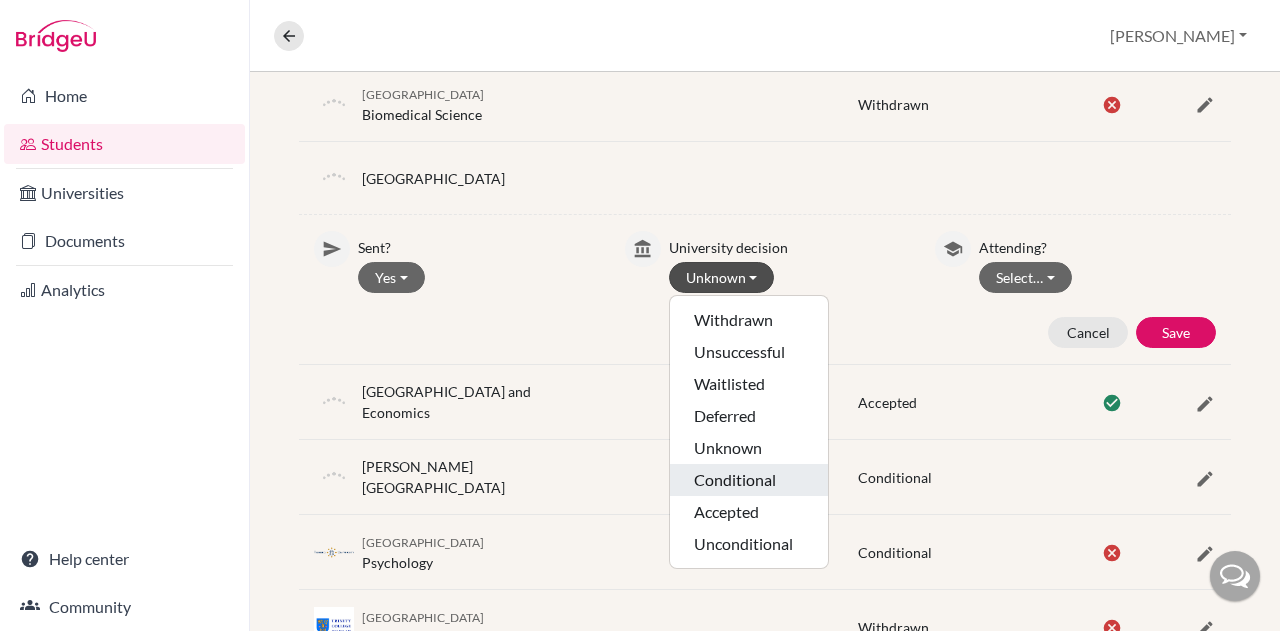 click on "Conditional" 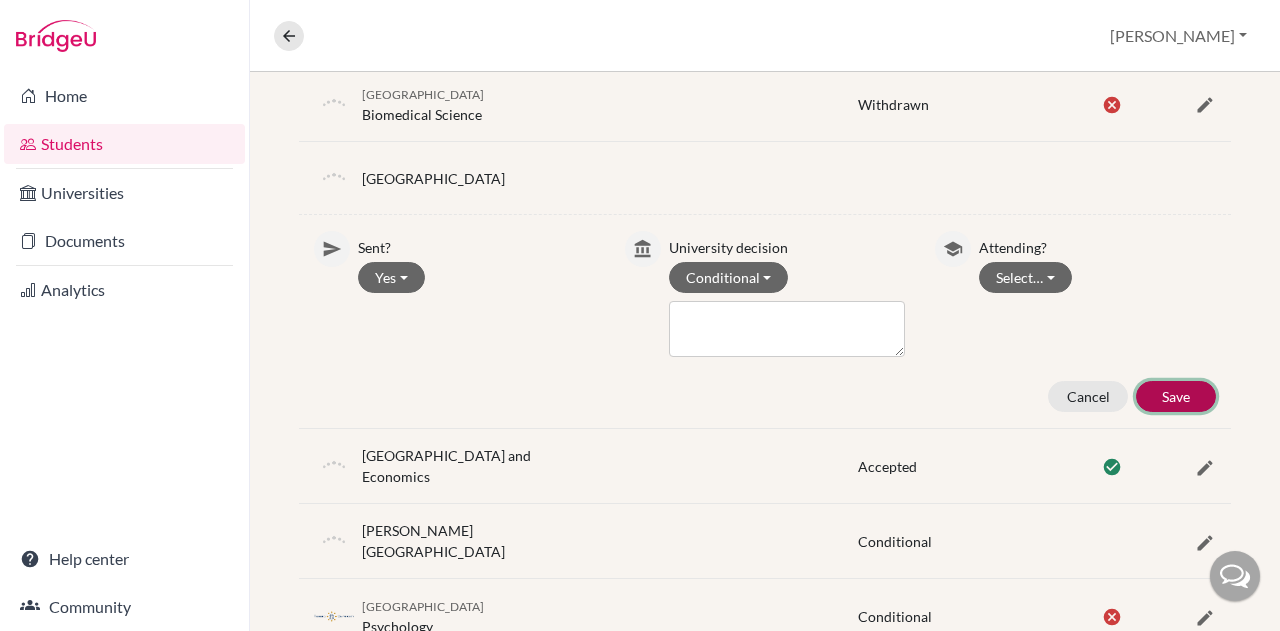 click on "Save" at bounding box center [1176, 396] 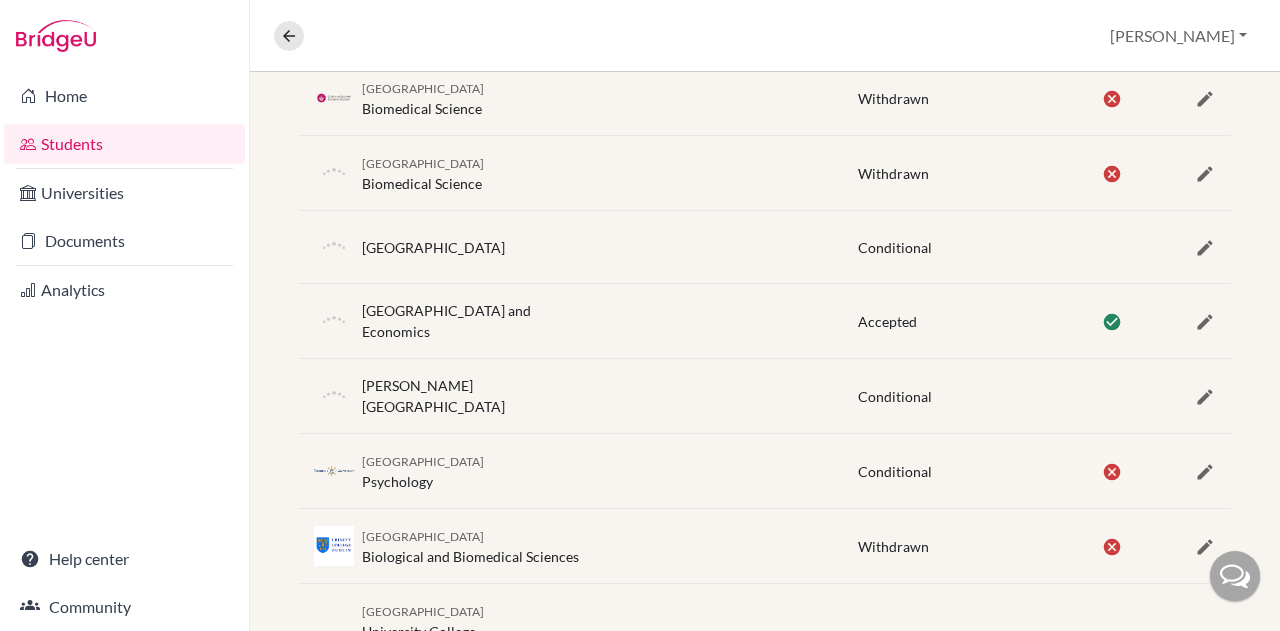 scroll, scrollTop: 1090, scrollLeft: 0, axis: vertical 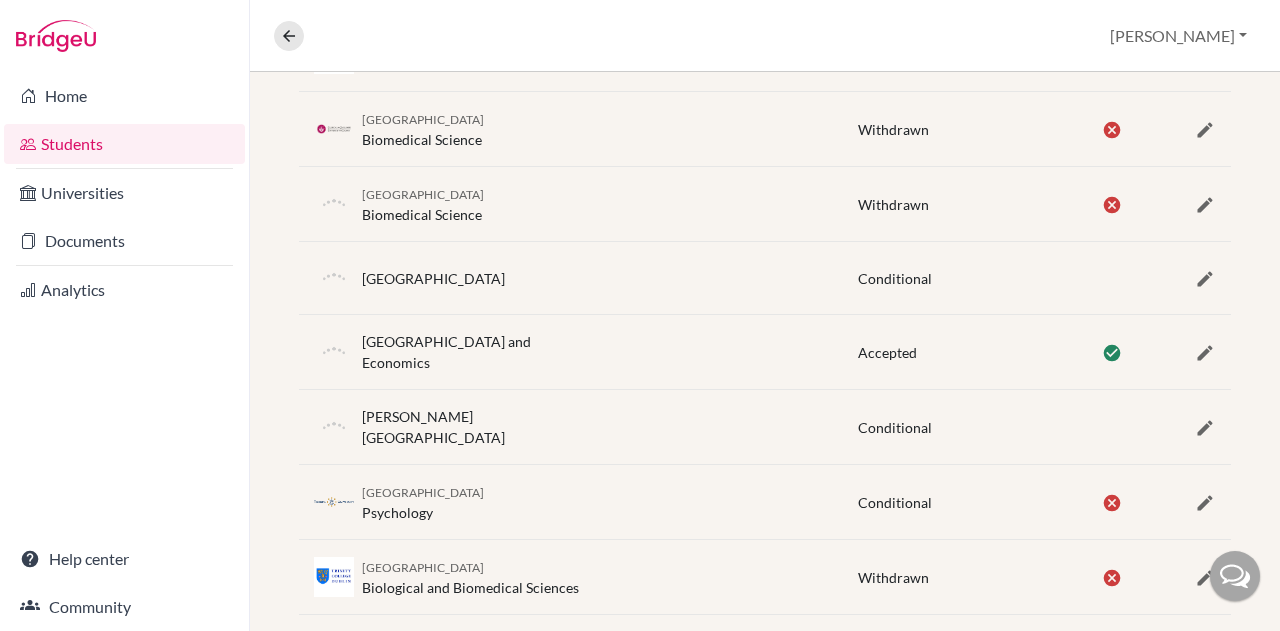 click 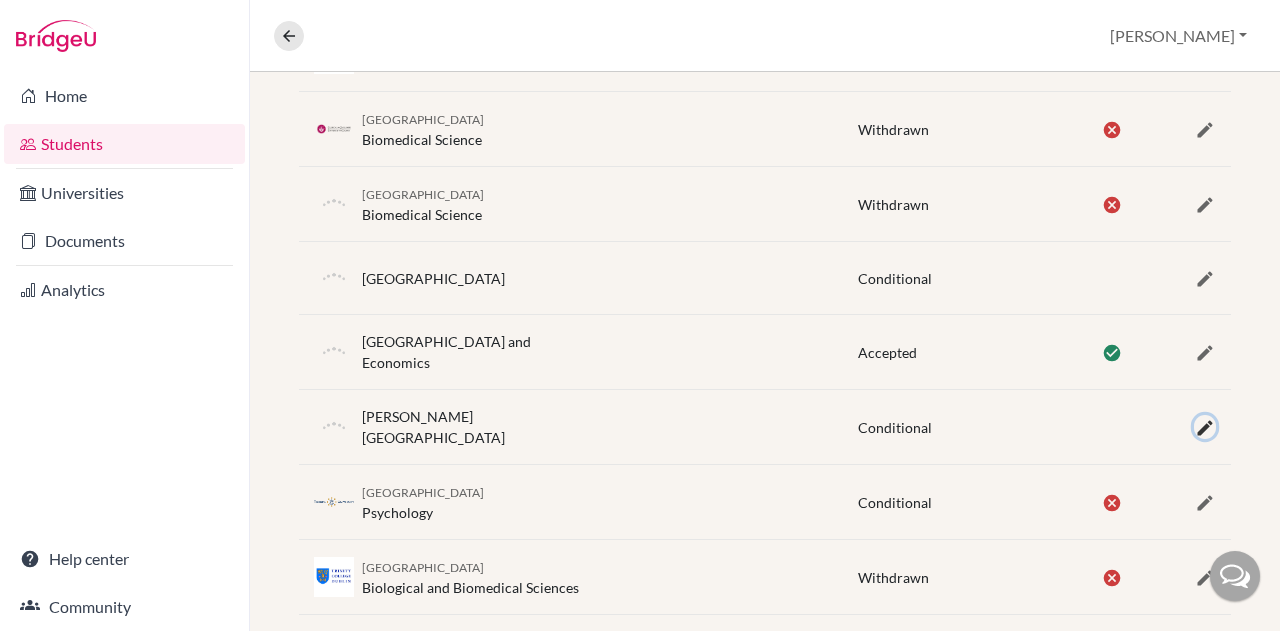 click at bounding box center (1205, 428) 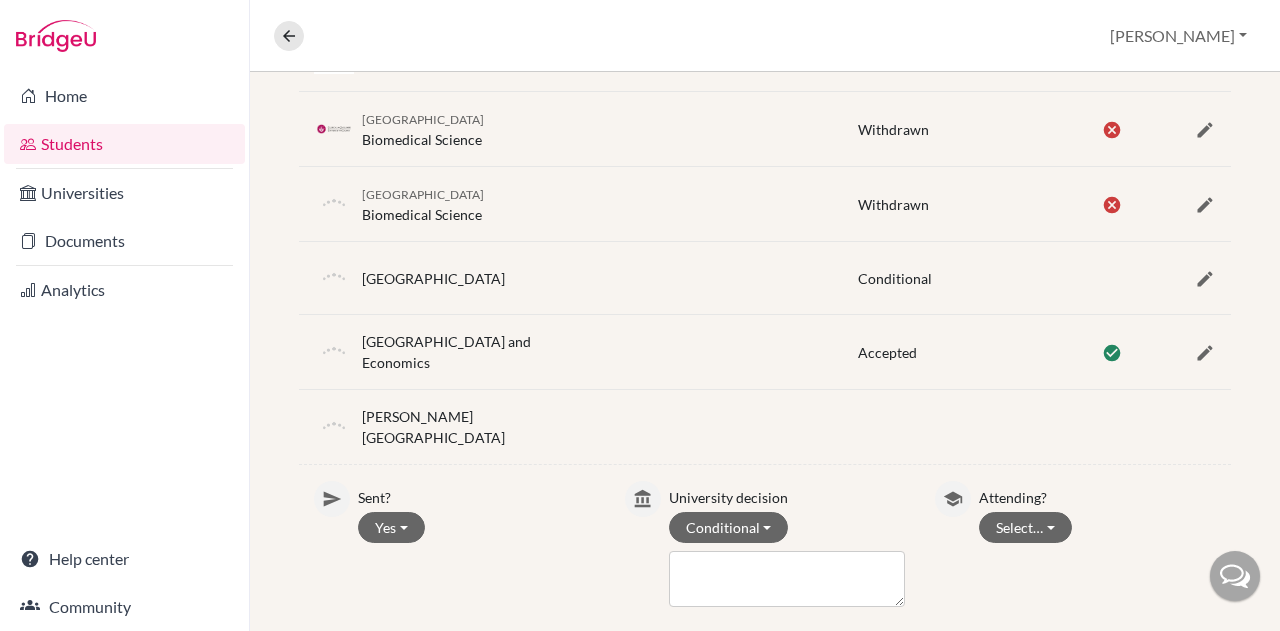 click on "Attending?" at bounding box center [1097, 494] 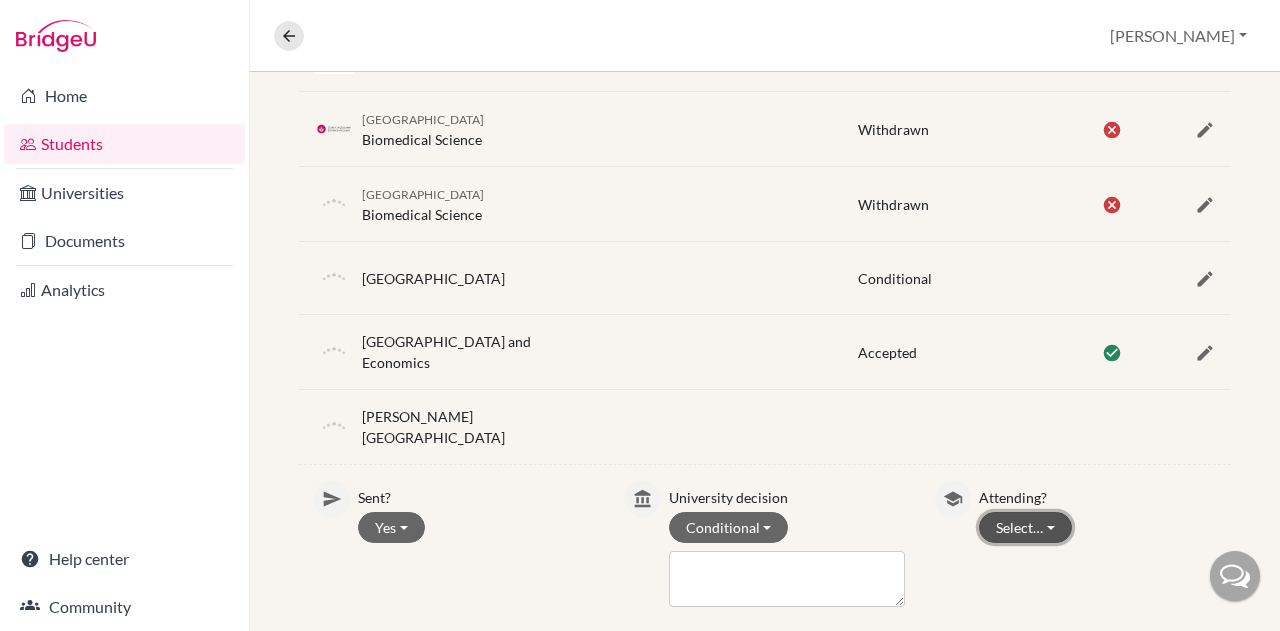 drag, startPoint x: 1018, startPoint y: 498, endPoint x: 1032, endPoint y: 506, distance: 16.124516 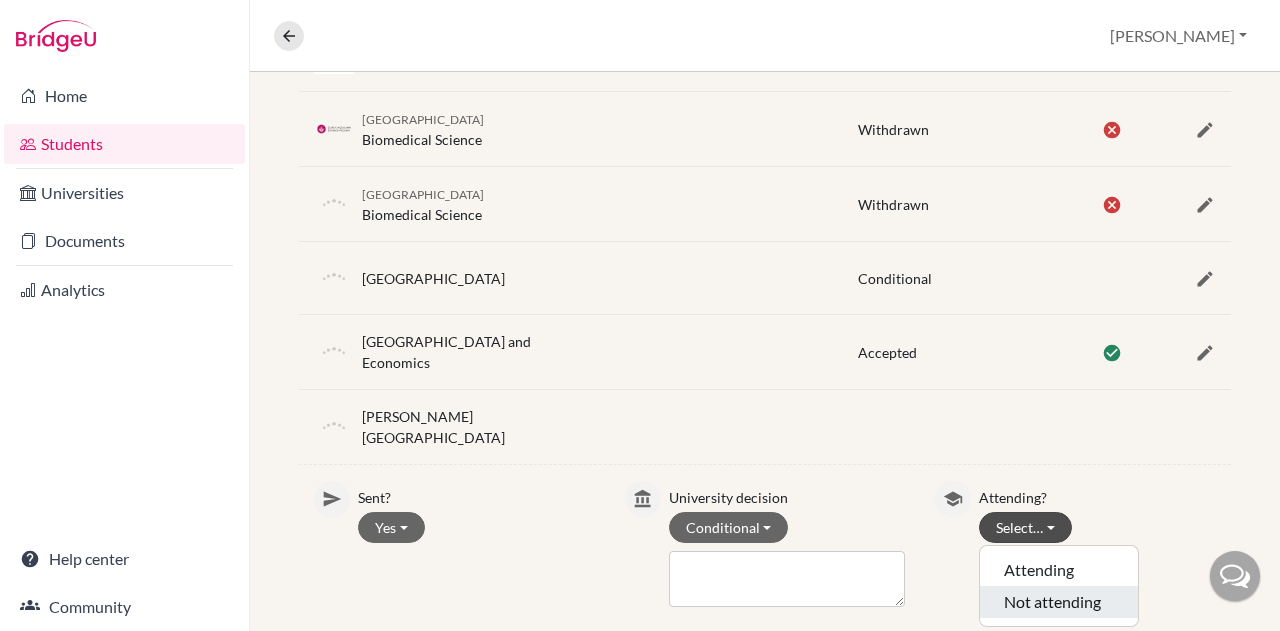 drag, startPoint x: 1064, startPoint y: 582, endPoint x: 1140, endPoint y: 606, distance: 79.69943 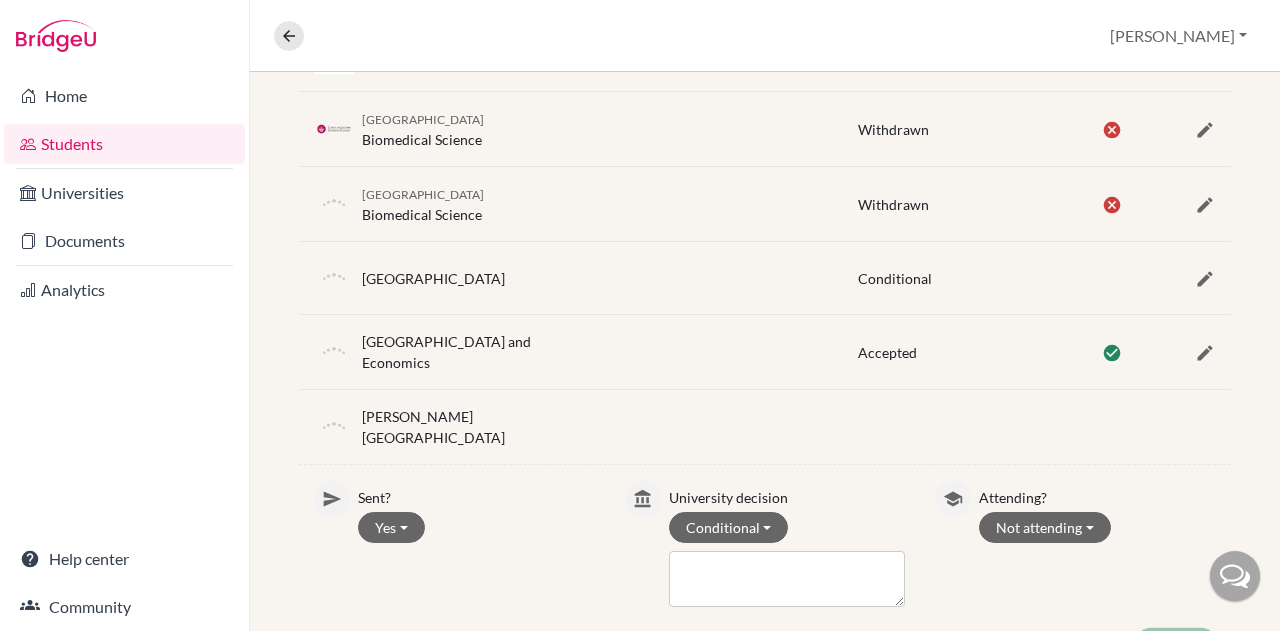 click on "Save" at bounding box center [1176, 646] 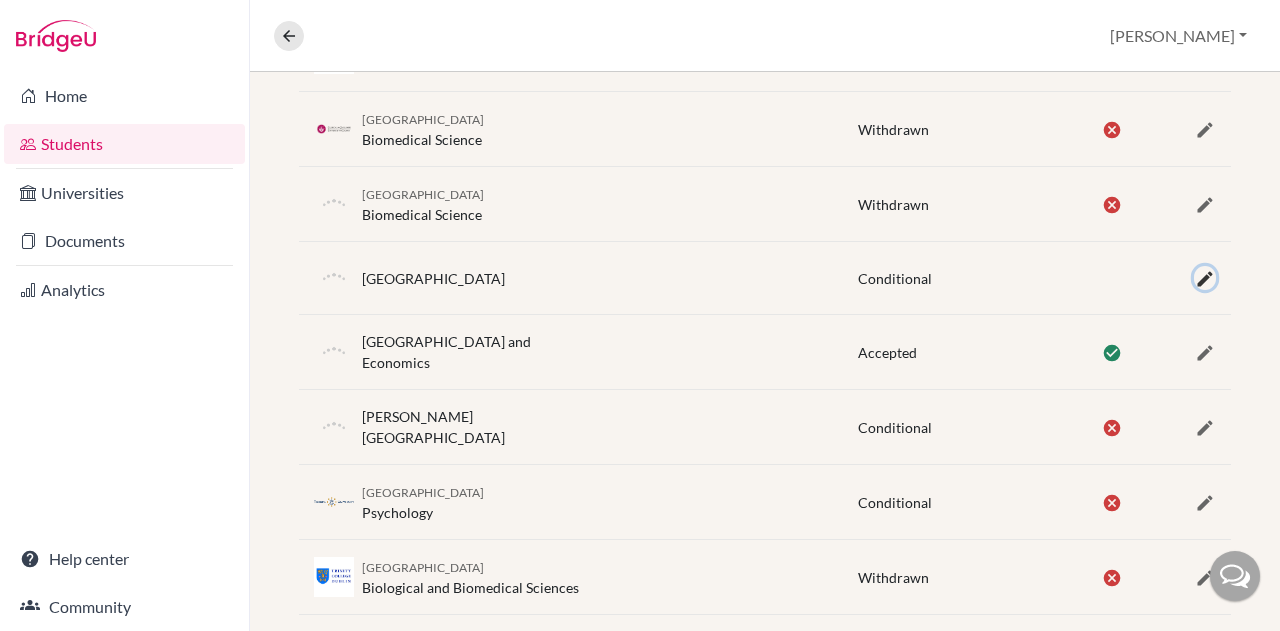 click at bounding box center [1205, 279] 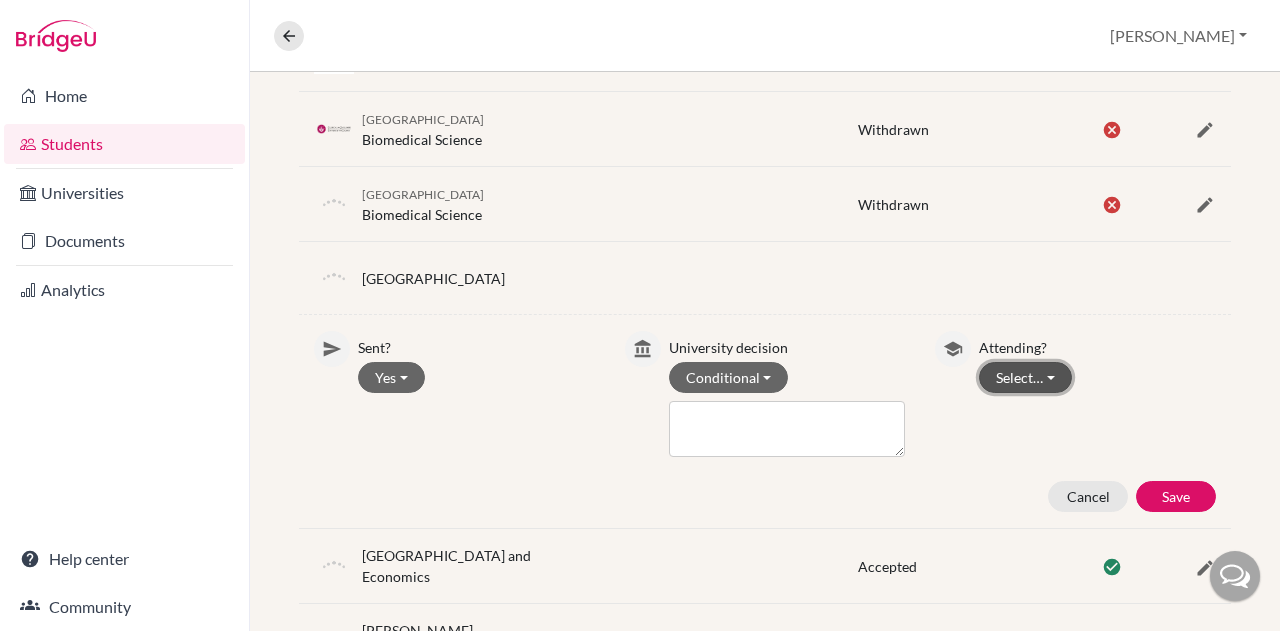 click on "Select…" at bounding box center (1025, 377) 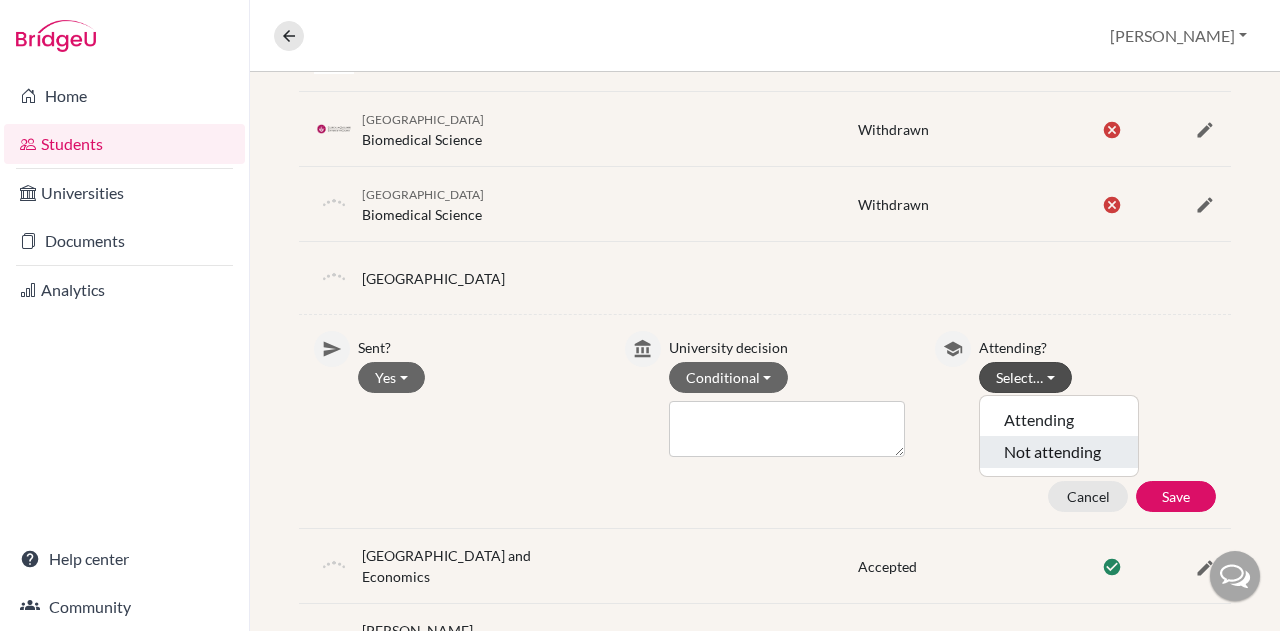 click on "Not attending" 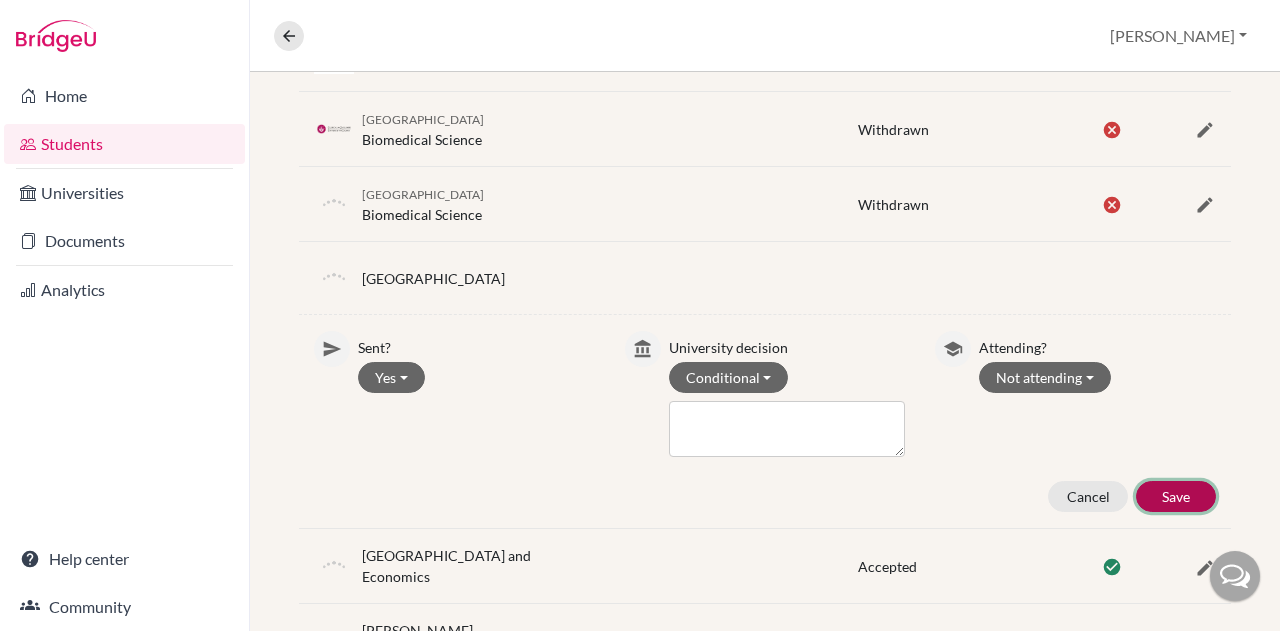 click on "Save" at bounding box center [1176, 496] 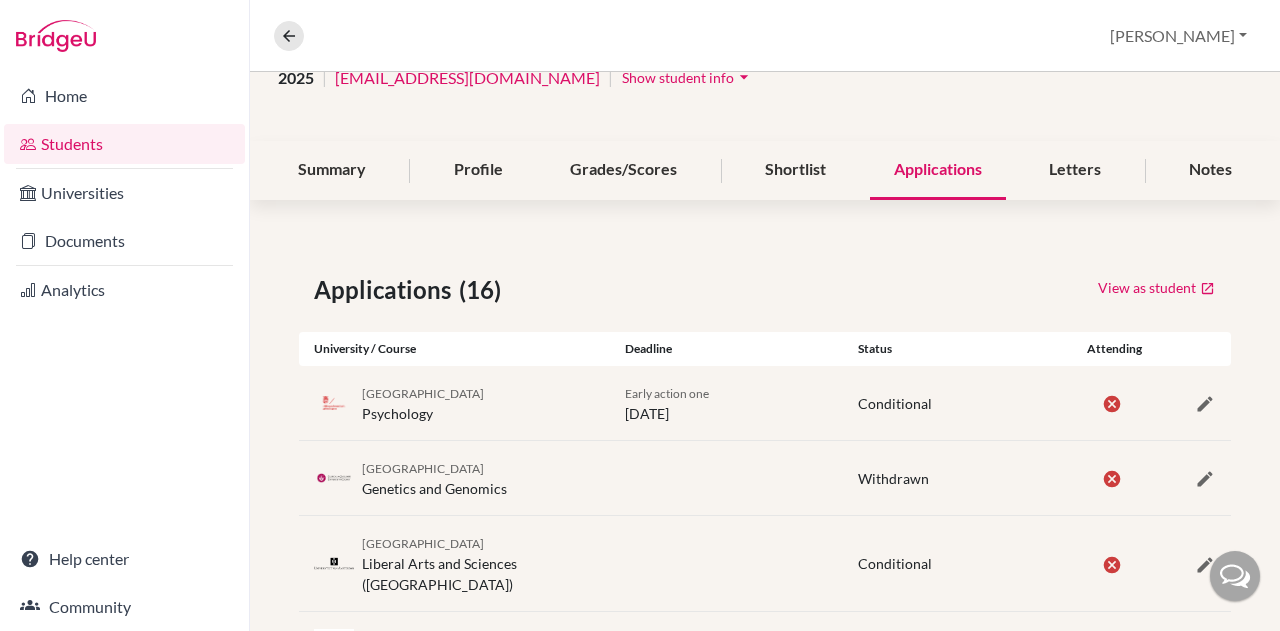 scroll, scrollTop: 90, scrollLeft: 0, axis: vertical 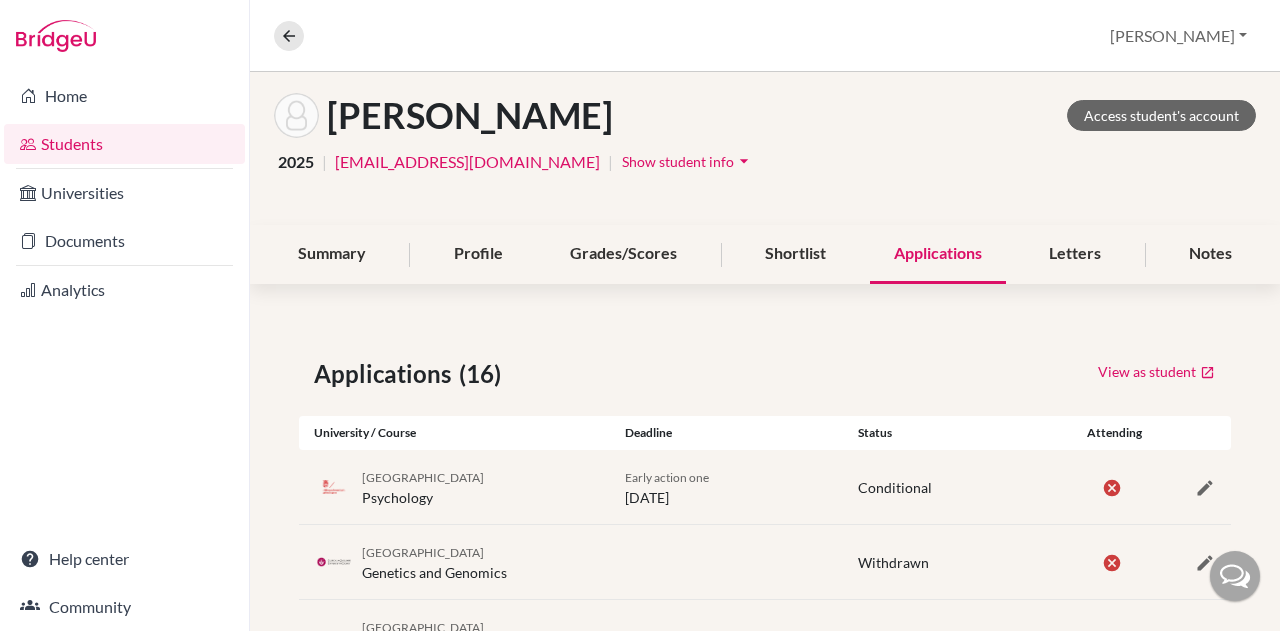 click on "Applications" at bounding box center (938, 254) 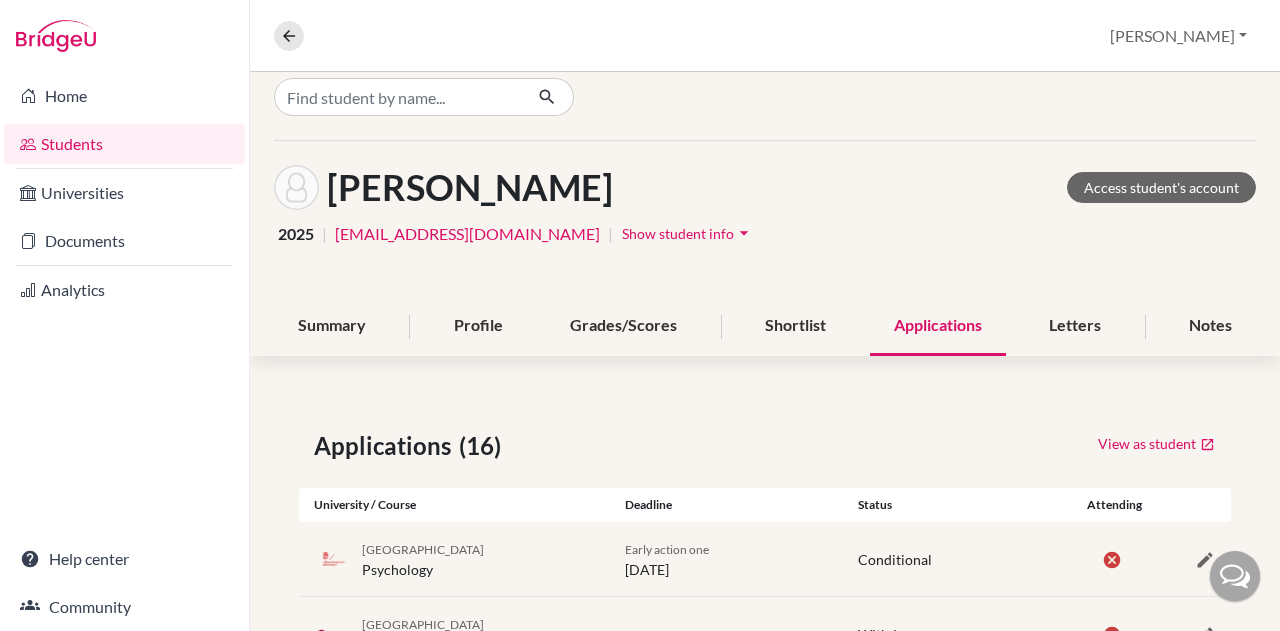 scroll, scrollTop: 0, scrollLeft: 0, axis: both 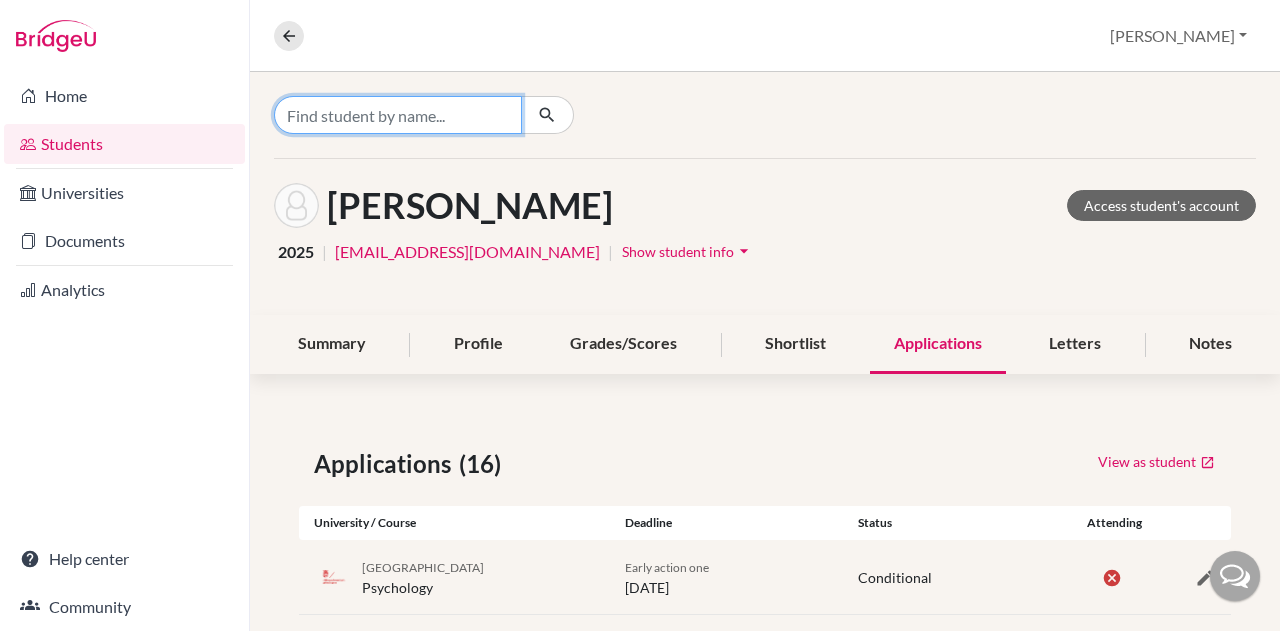 click at bounding box center [398, 115] 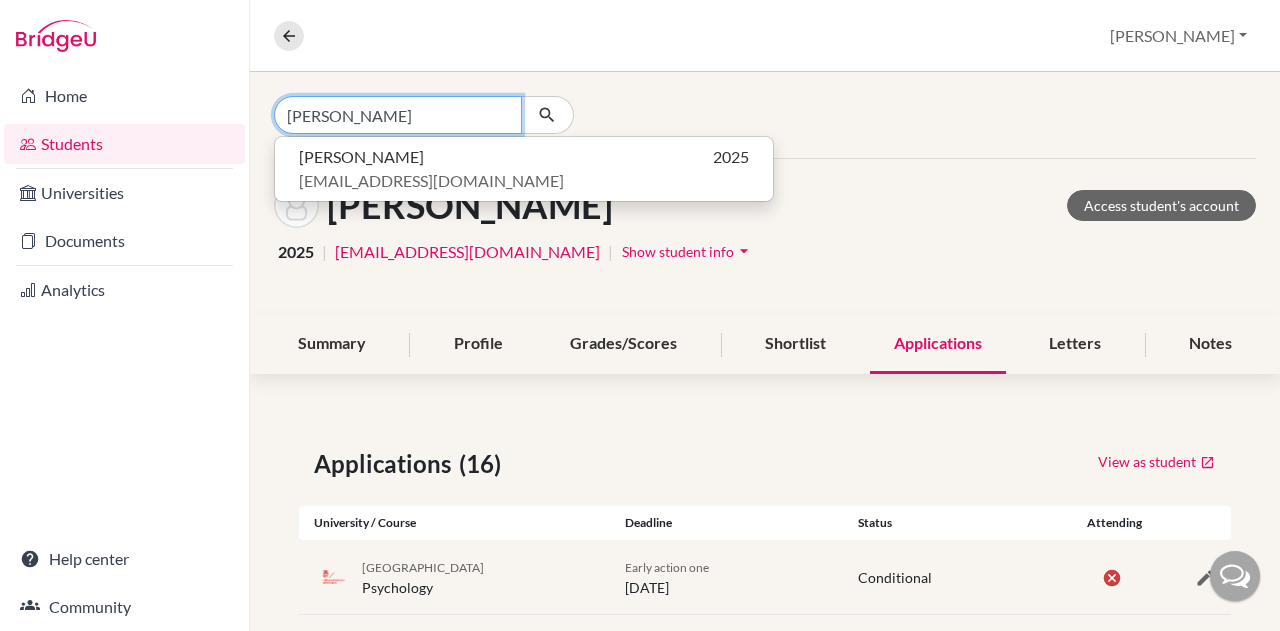 type on "varga luj" 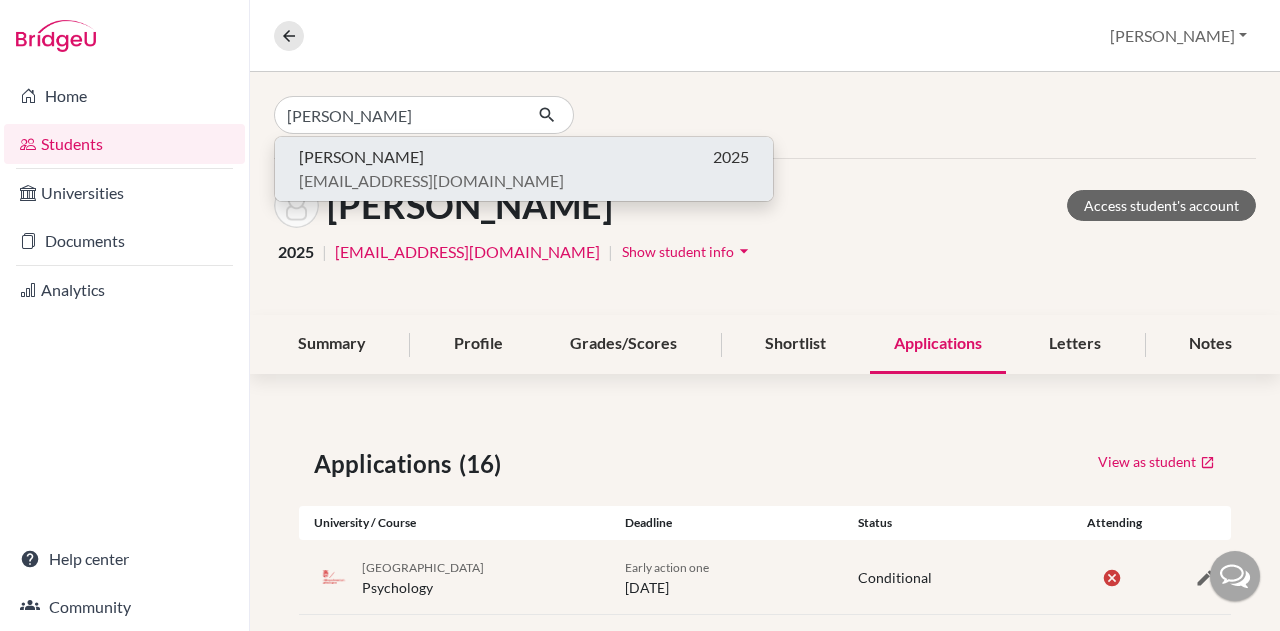 click on "Lujza Varga 2025 vargalujza16@gmail.com" 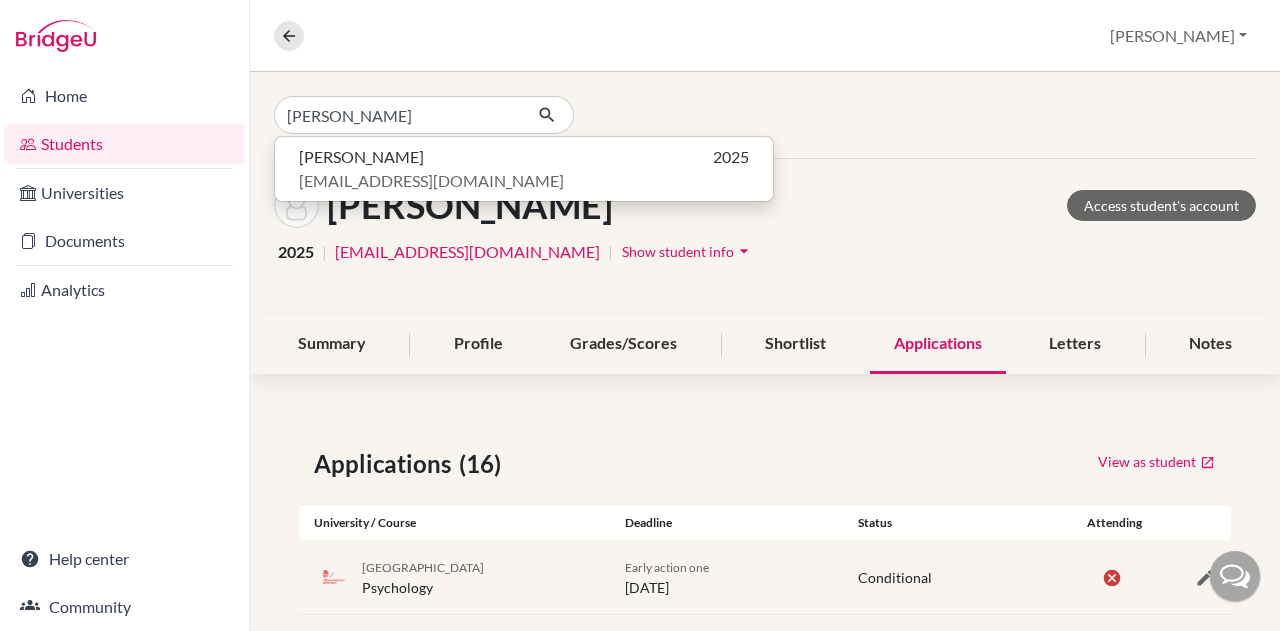 type 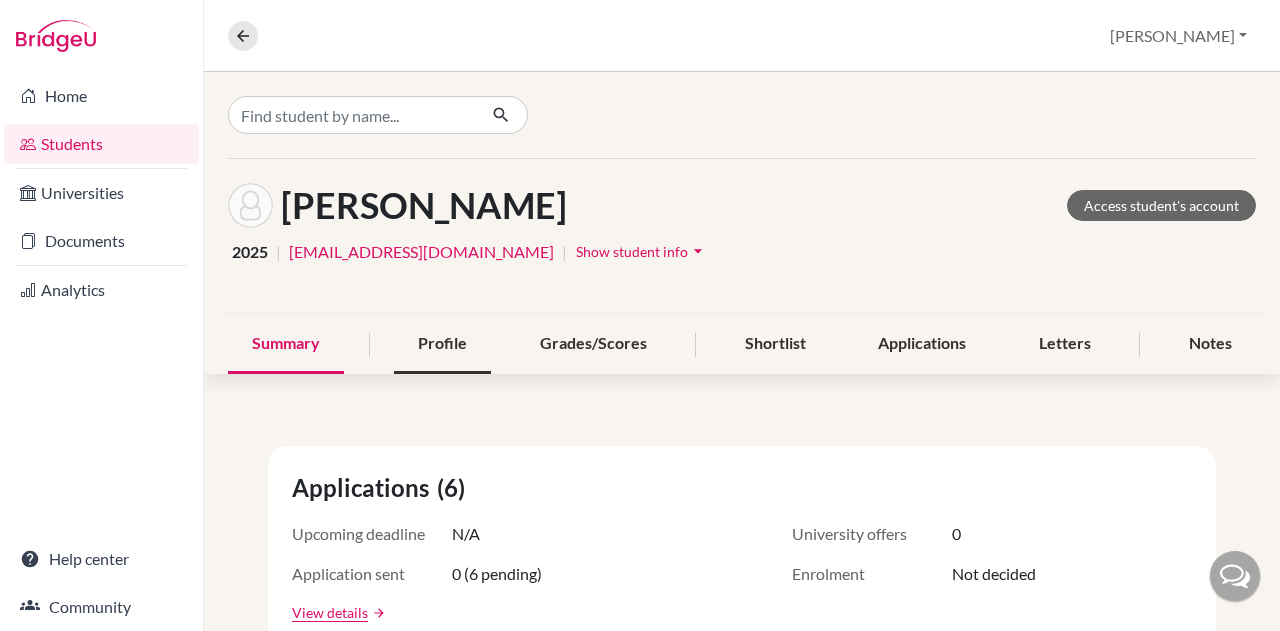 click on "Profile" at bounding box center [442, 344] 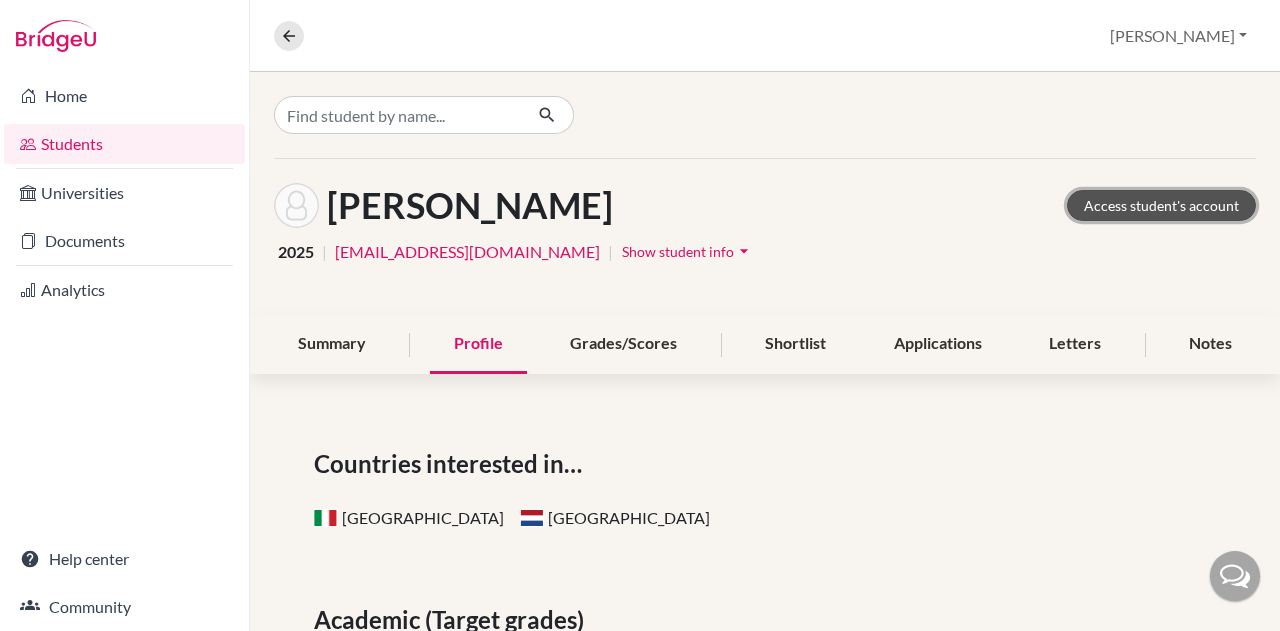click on "Access student's account" at bounding box center (1161, 205) 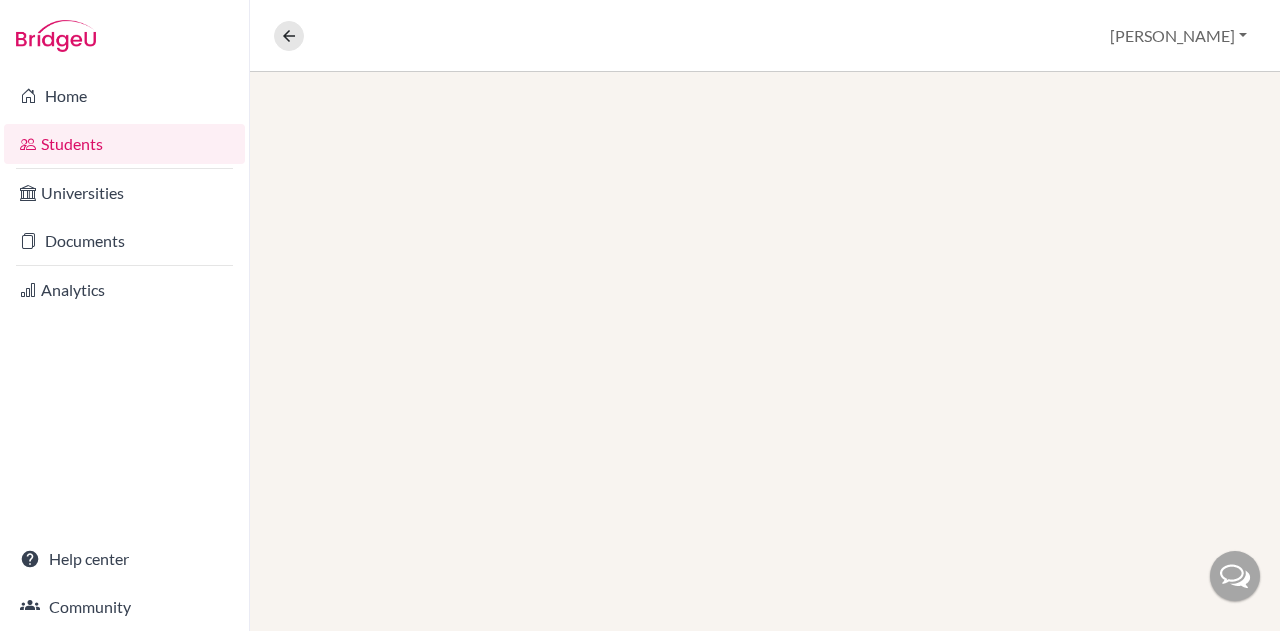 scroll, scrollTop: 0, scrollLeft: 0, axis: both 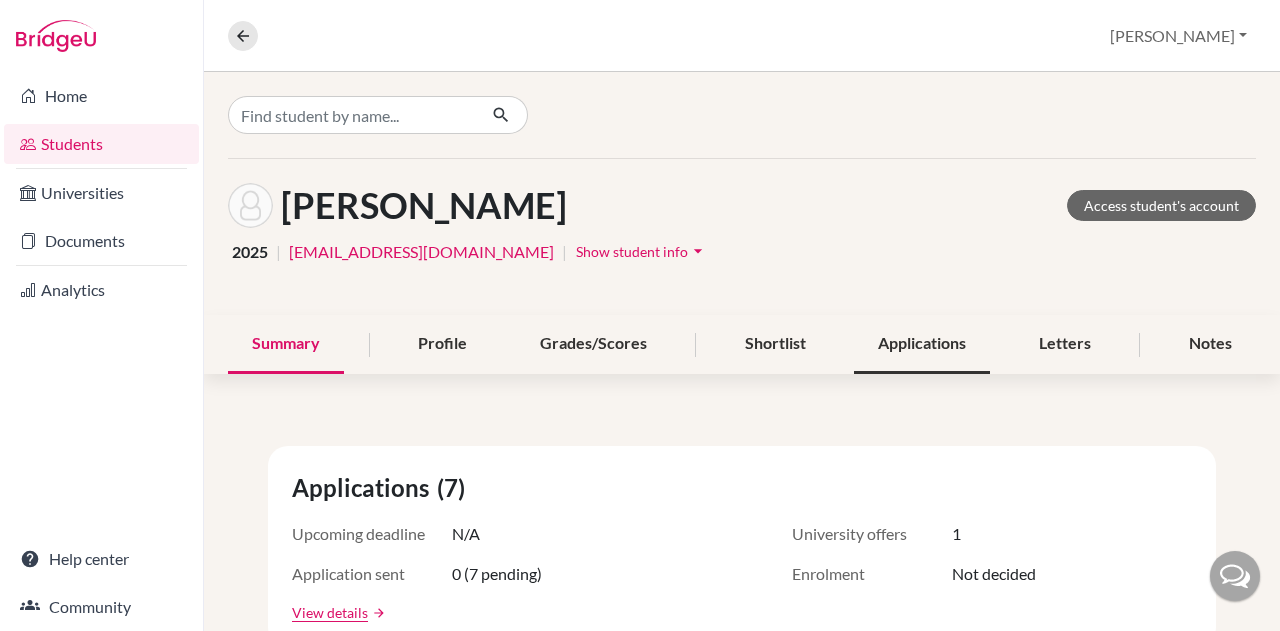 click on "Applications" at bounding box center (922, 344) 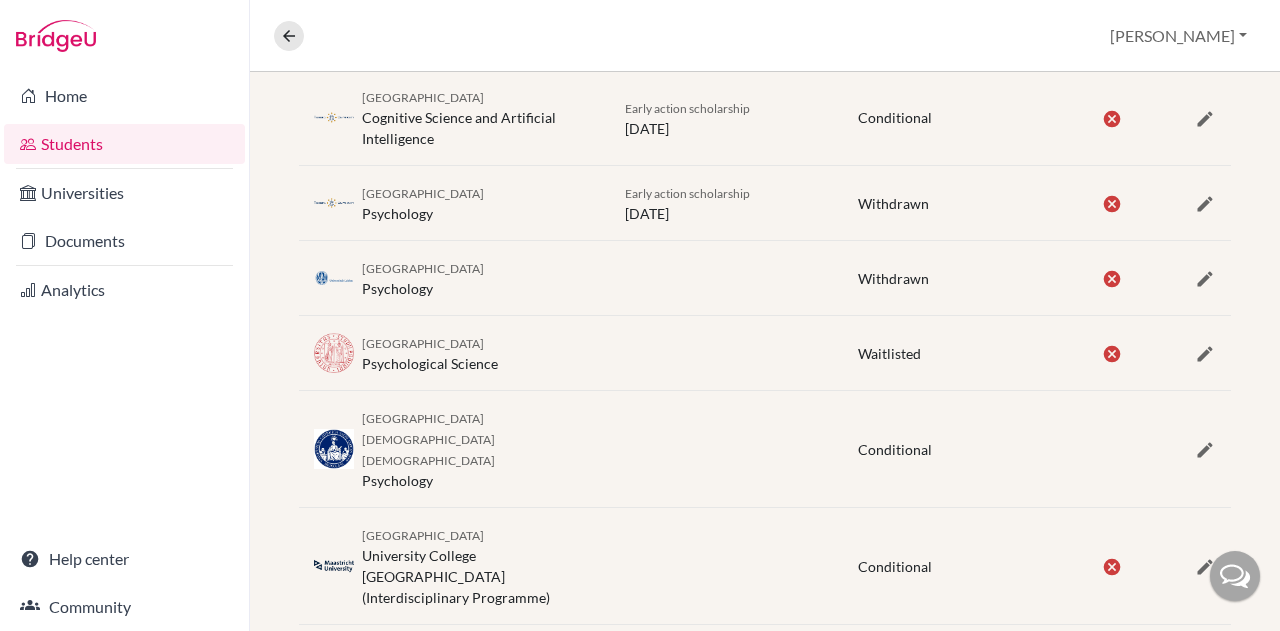 scroll, scrollTop: 520, scrollLeft: 0, axis: vertical 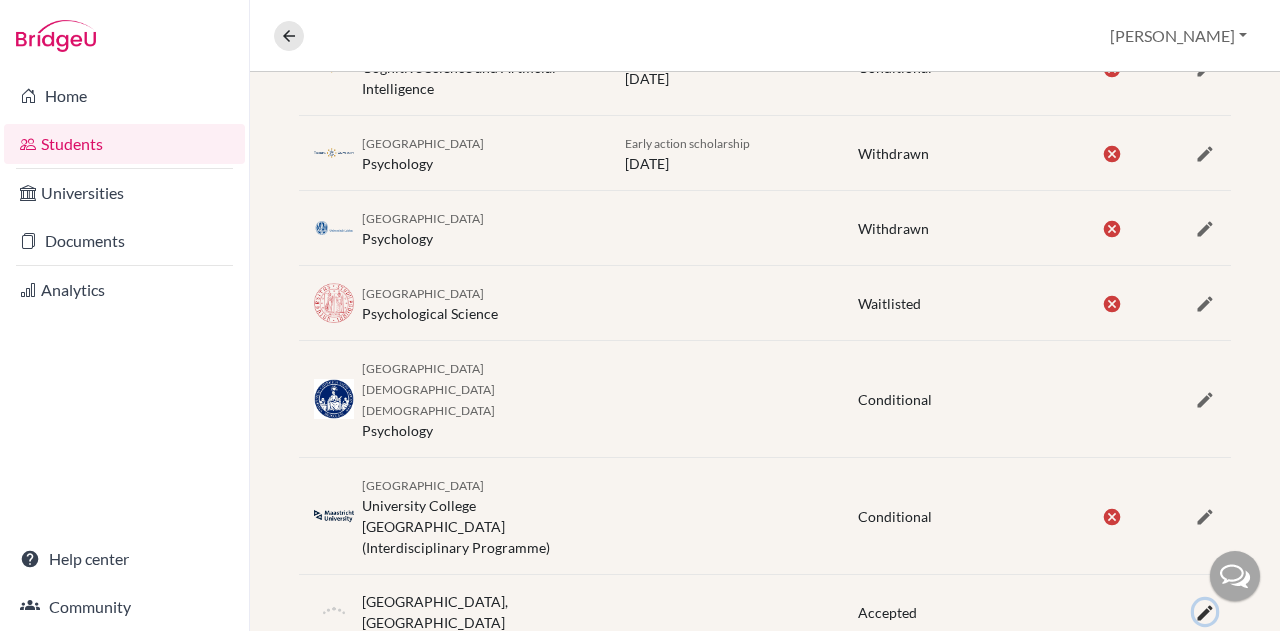 click at bounding box center (1205, 613) 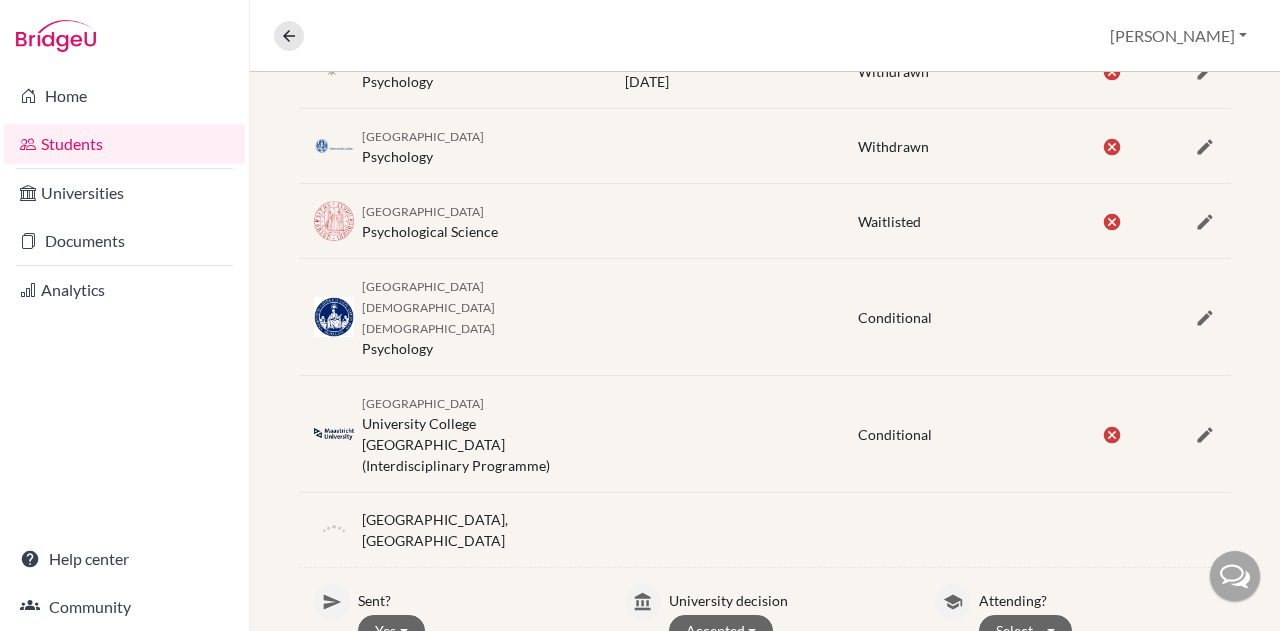 scroll, scrollTop: 668, scrollLeft: 0, axis: vertical 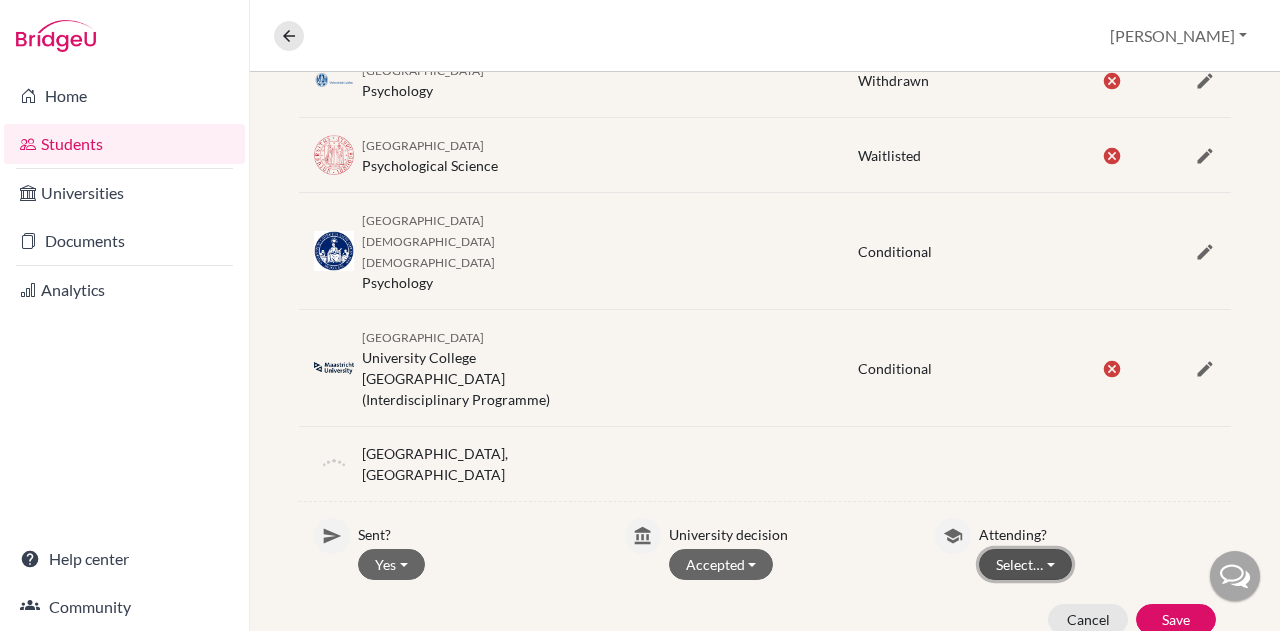 click on "Select…" at bounding box center [1025, 564] 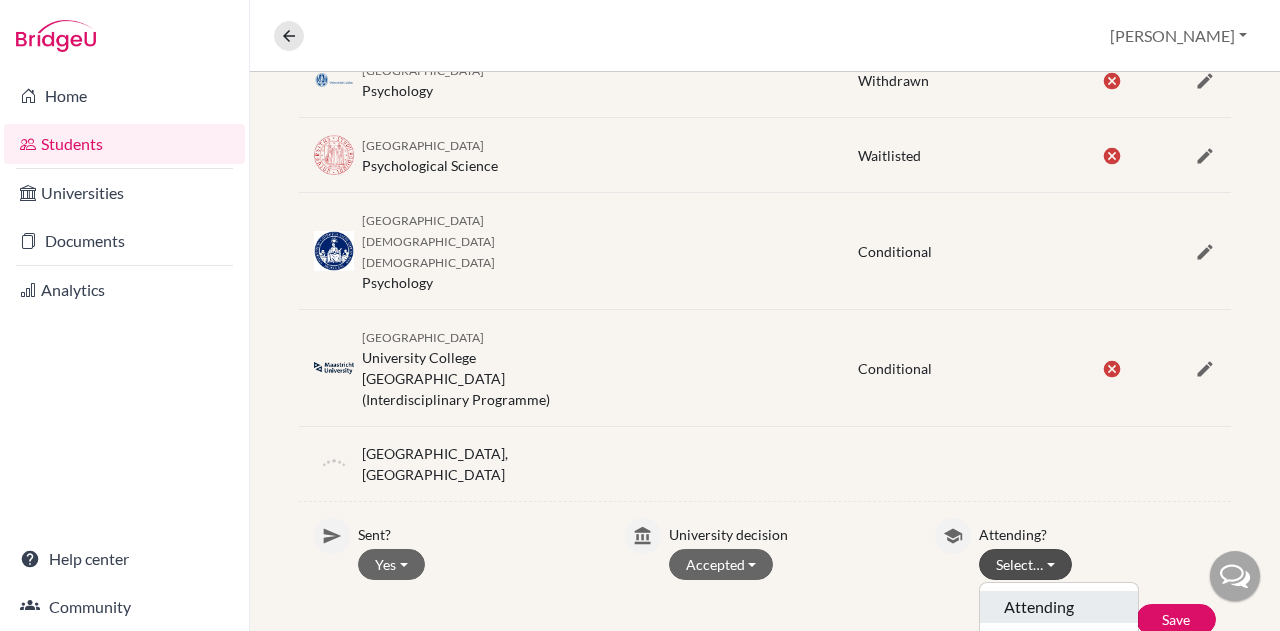 click on "Attending" 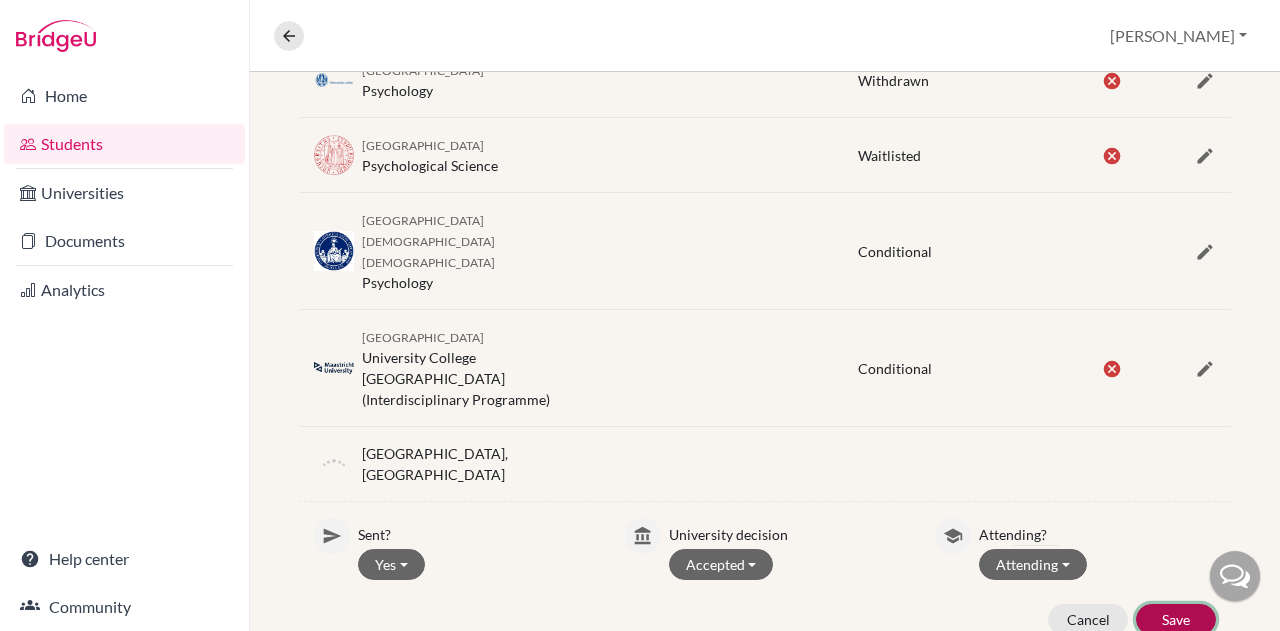 click on "Save" at bounding box center (1176, 619) 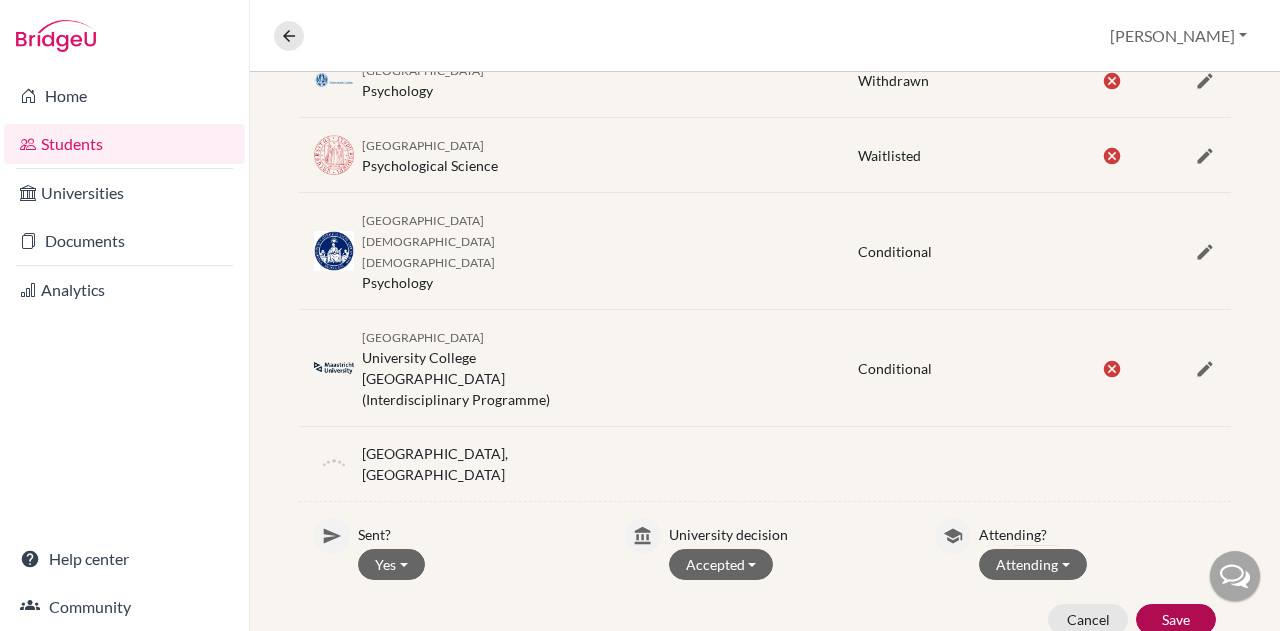scroll, scrollTop: 520, scrollLeft: 0, axis: vertical 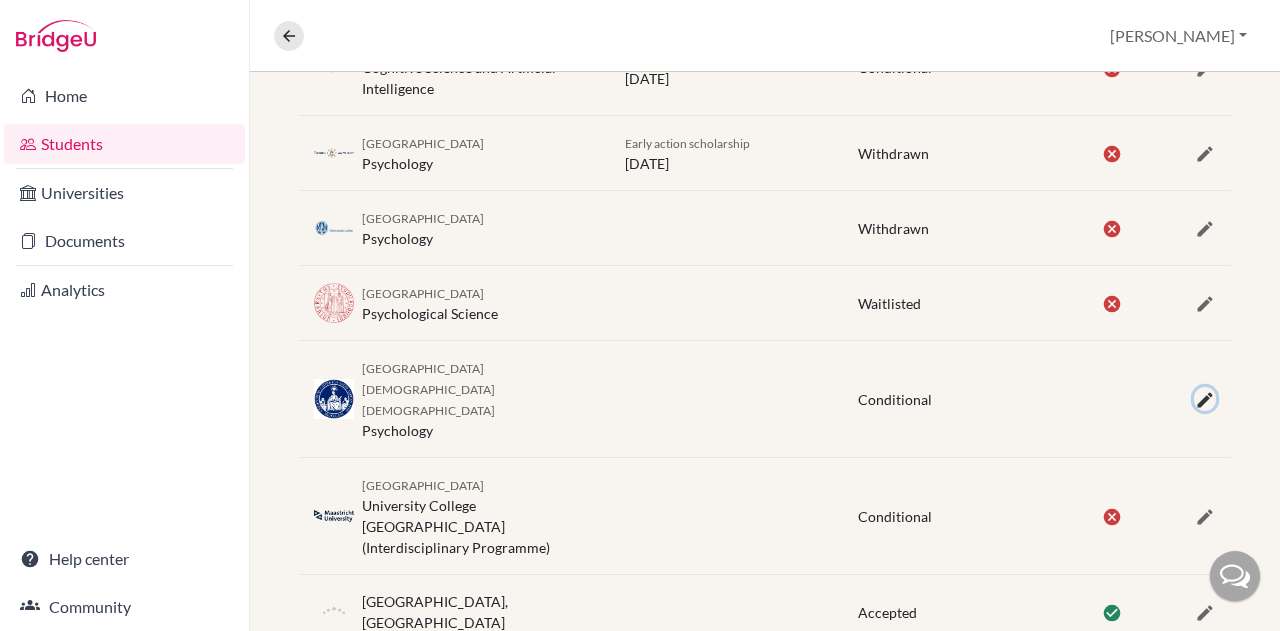click at bounding box center [1205, 400] 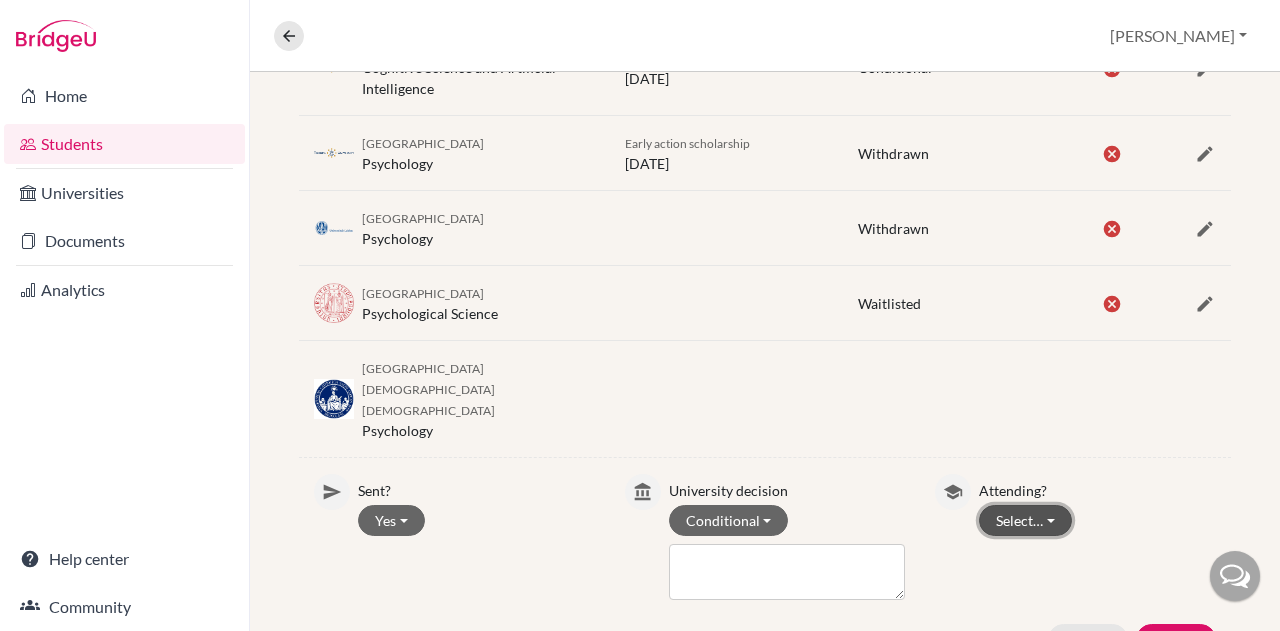 click on "Select…" at bounding box center [1025, 520] 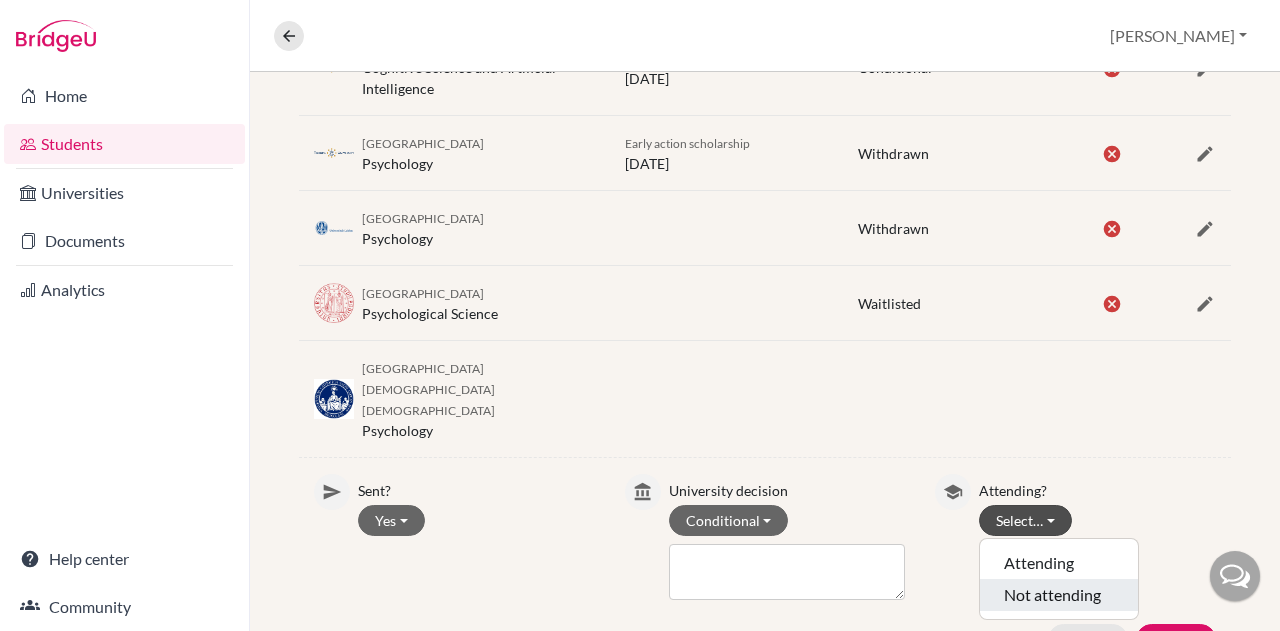 click on "Not attending" 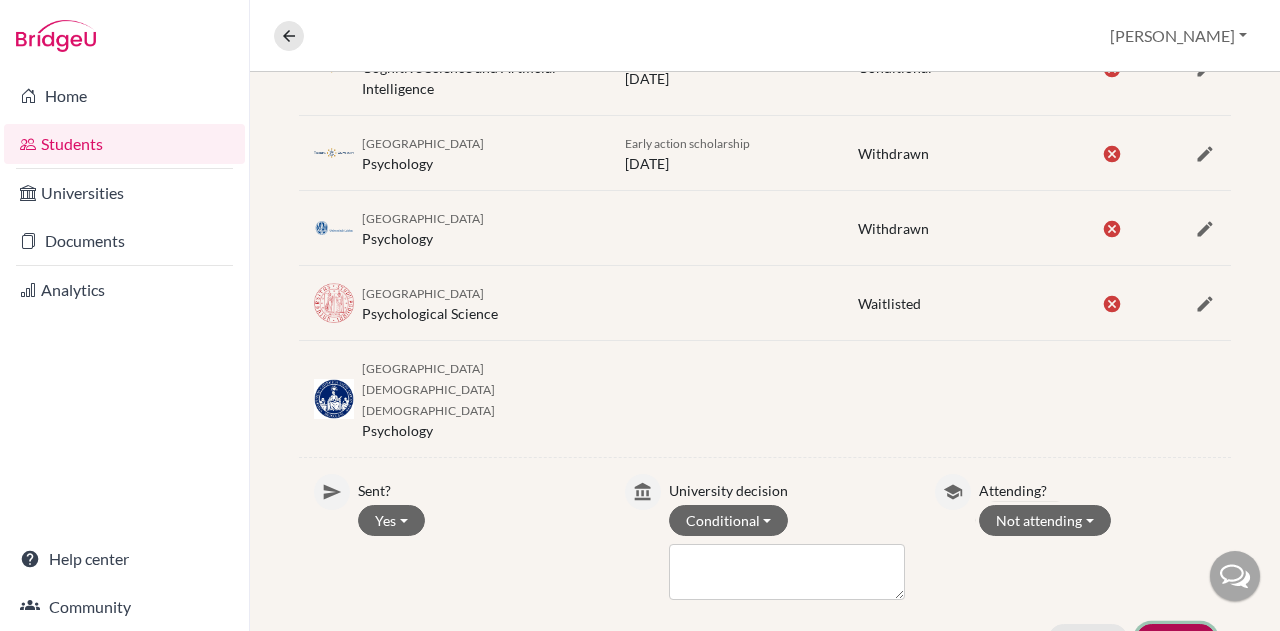 click on "Save" at bounding box center [1176, 639] 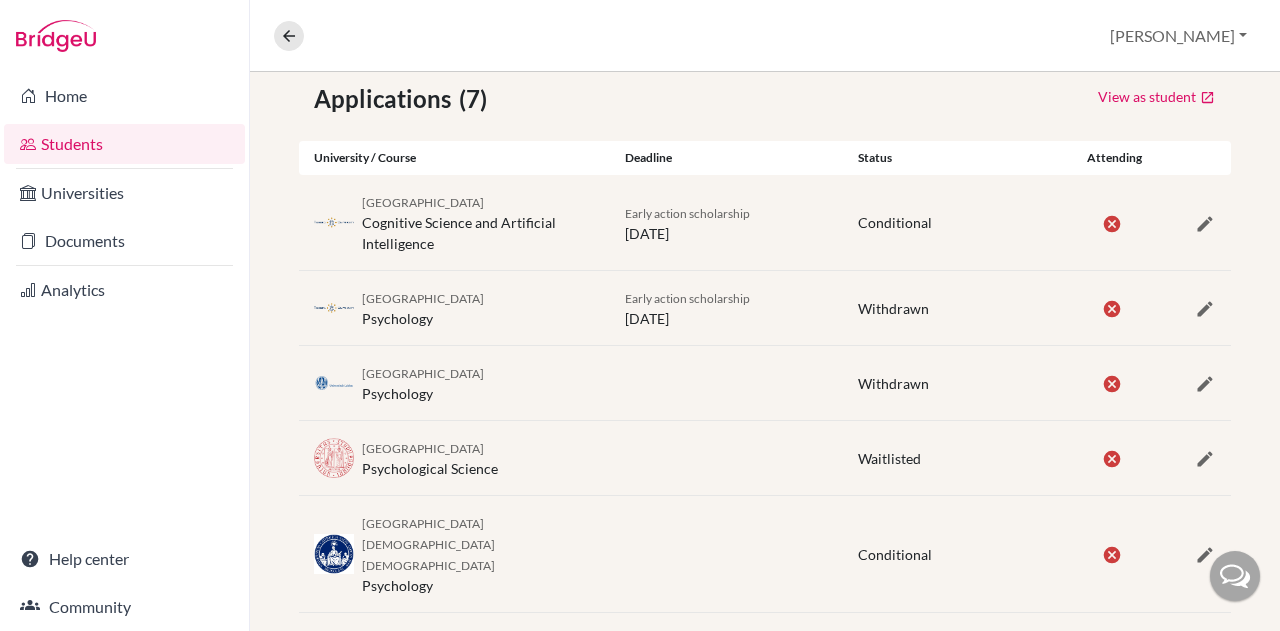 scroll, scrollTop: 320, scrollLeft: 0, axis: vertical 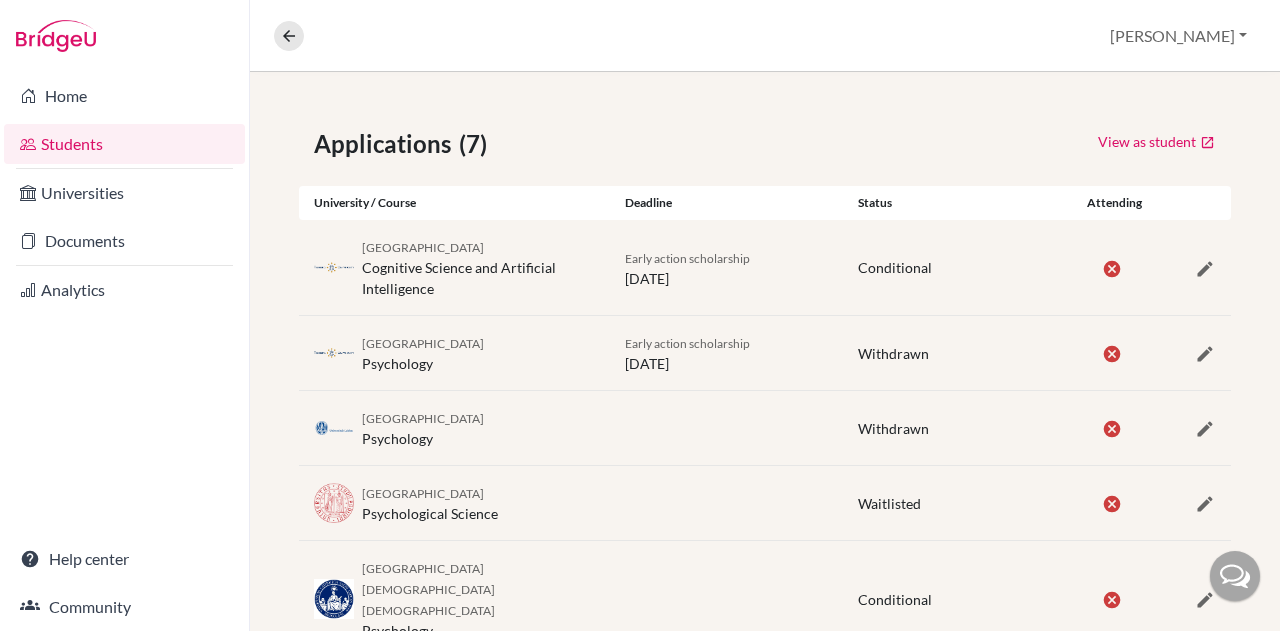 click on "Conditional" at bounding box center (895, 267) 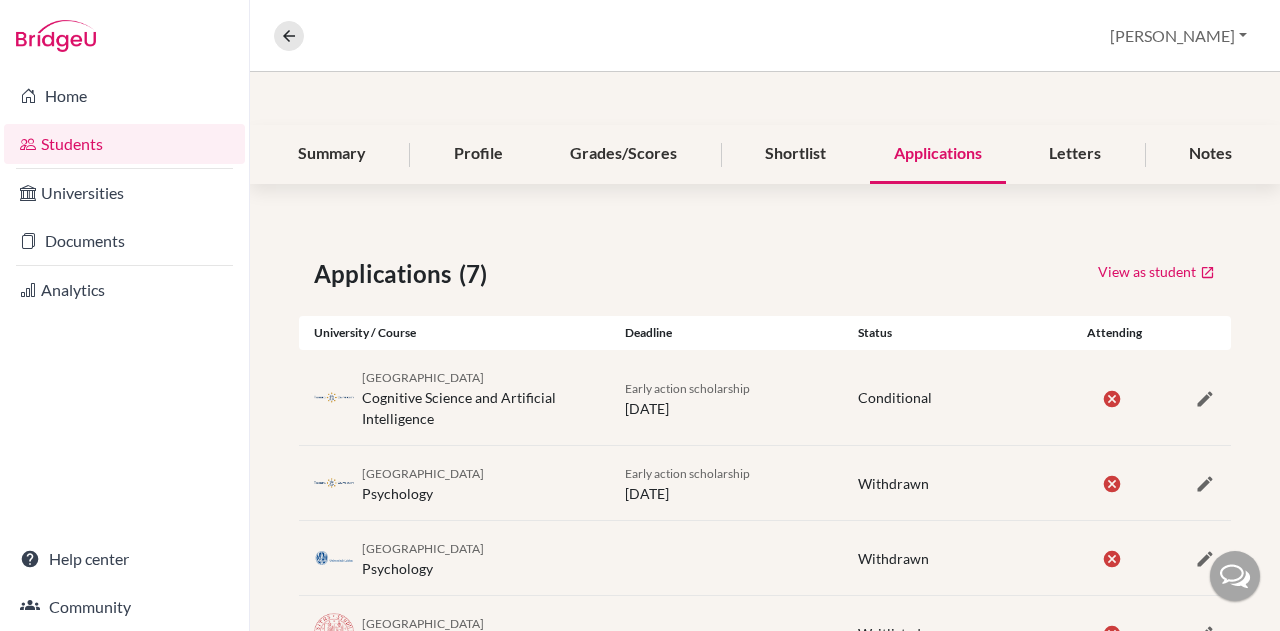 scroll, scrollTop: 20, scrollLeft: 0, axis: vertical 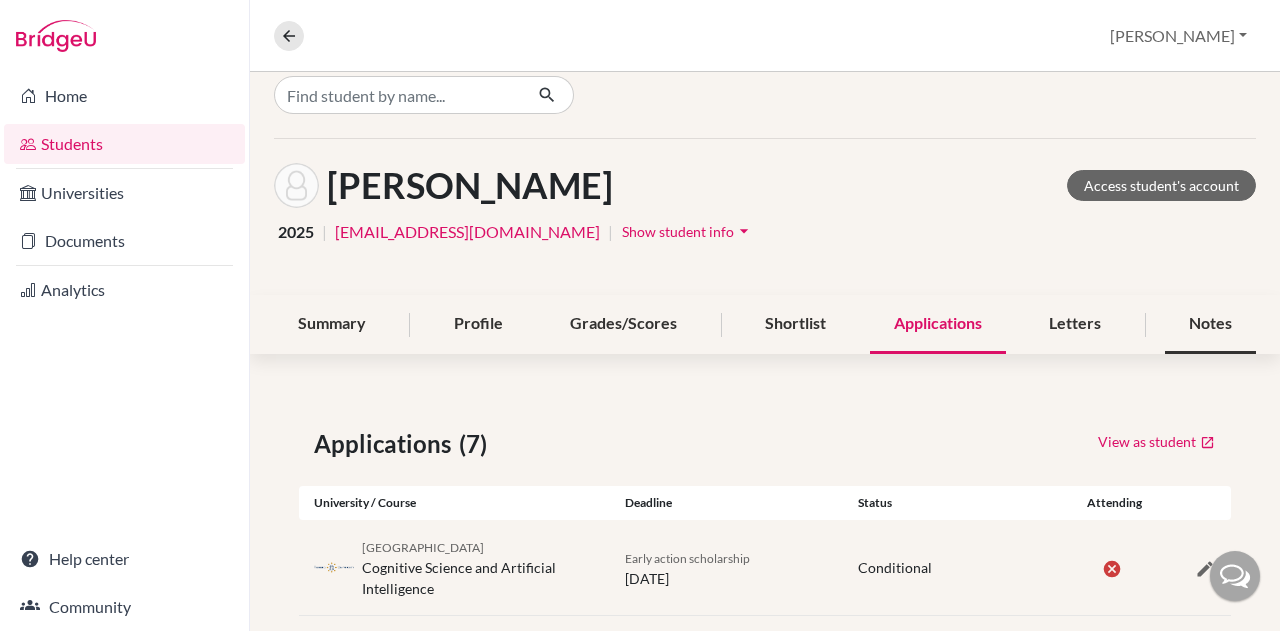 click on "Notes" at bounding box center (1210, 324) 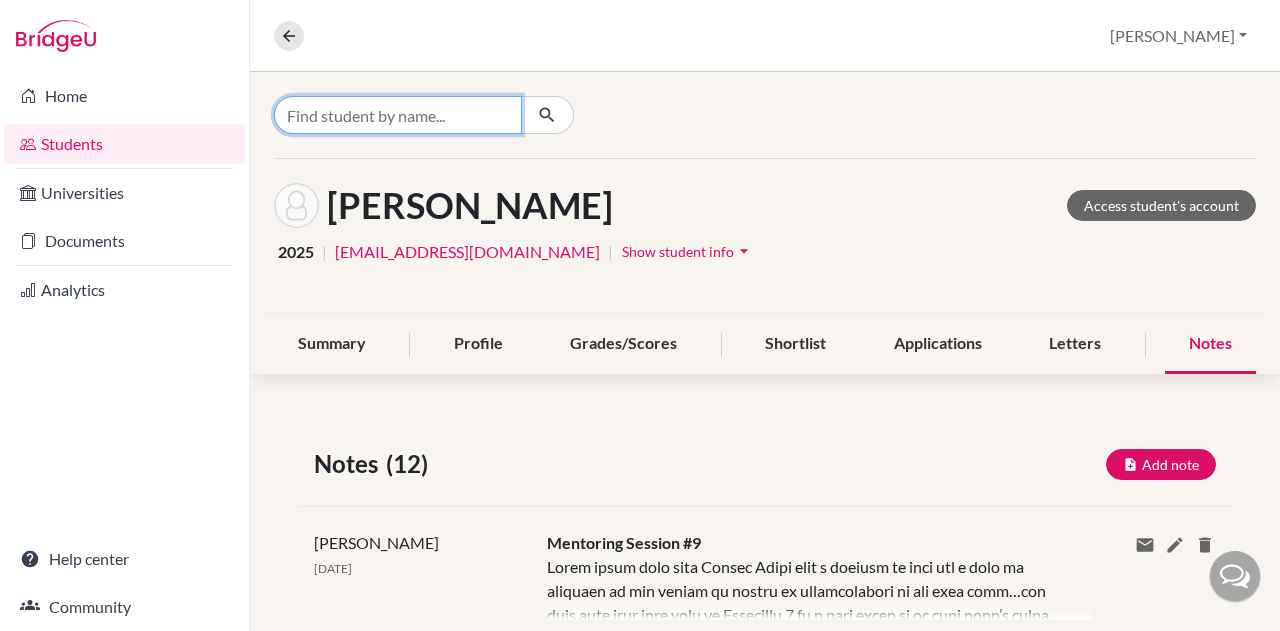click at bounding box center (398, 115) 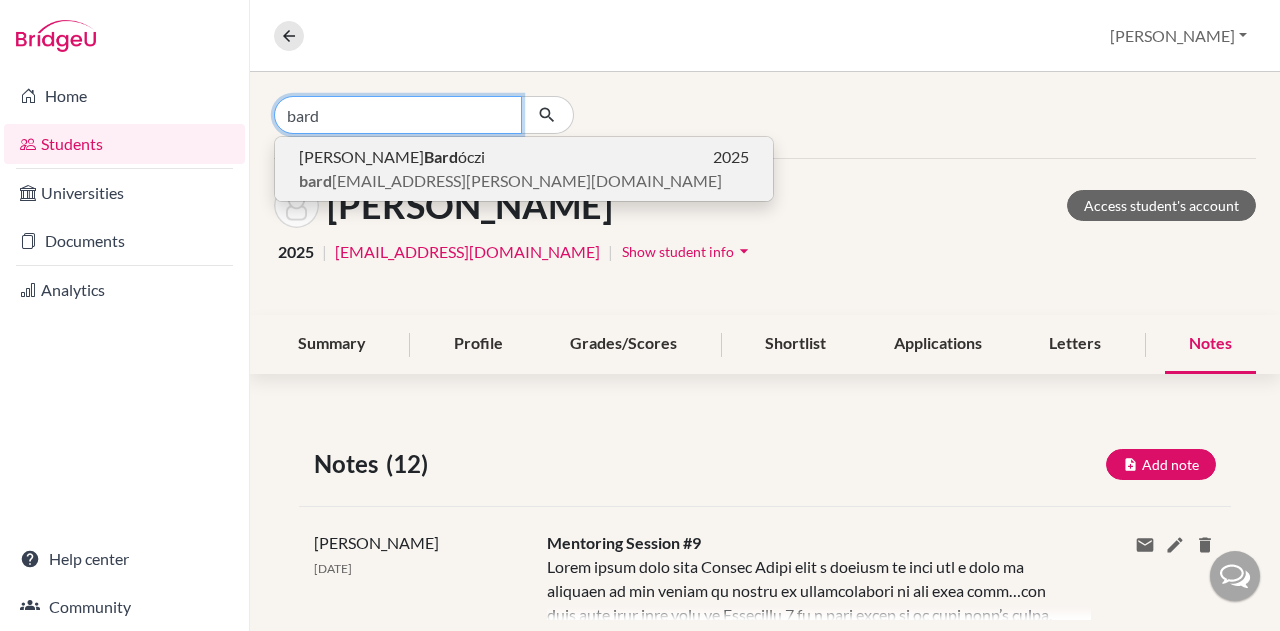 type on "bard" 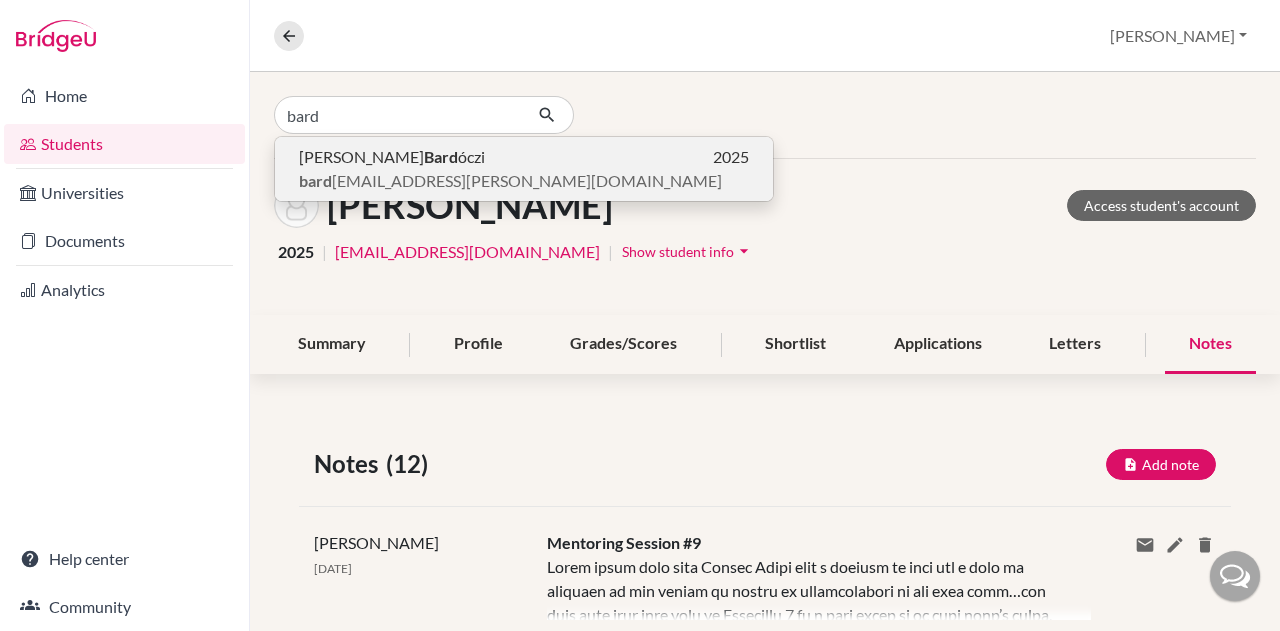 click on "[PERSON_NAME]" at bounding box center [392, 157] 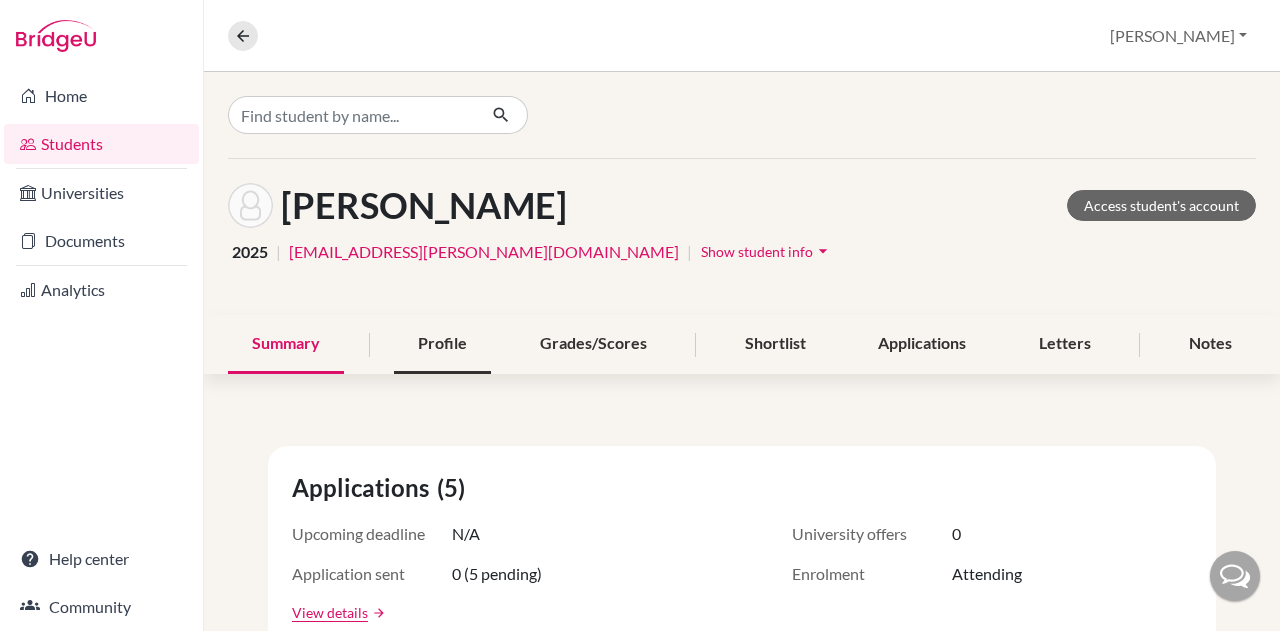 click on "Profile" at bounding box center [442, 344] 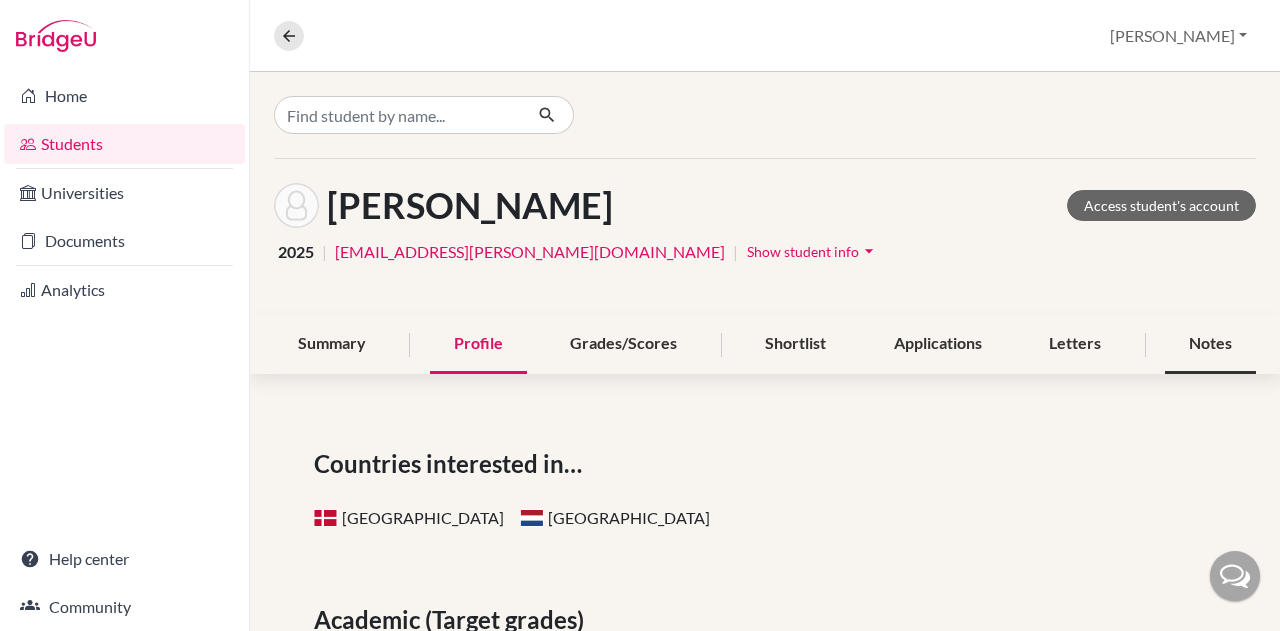 click on "Notes" at bounding box center (1210, 344) 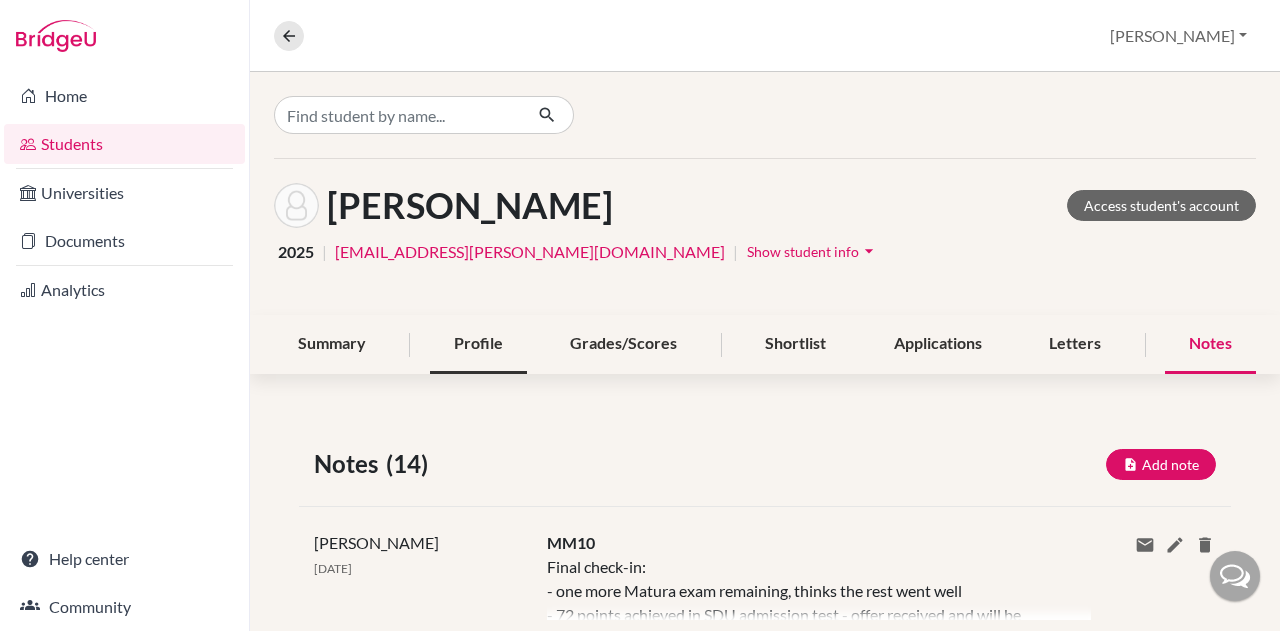 click on "Profile" at bounding box center (478, 344) 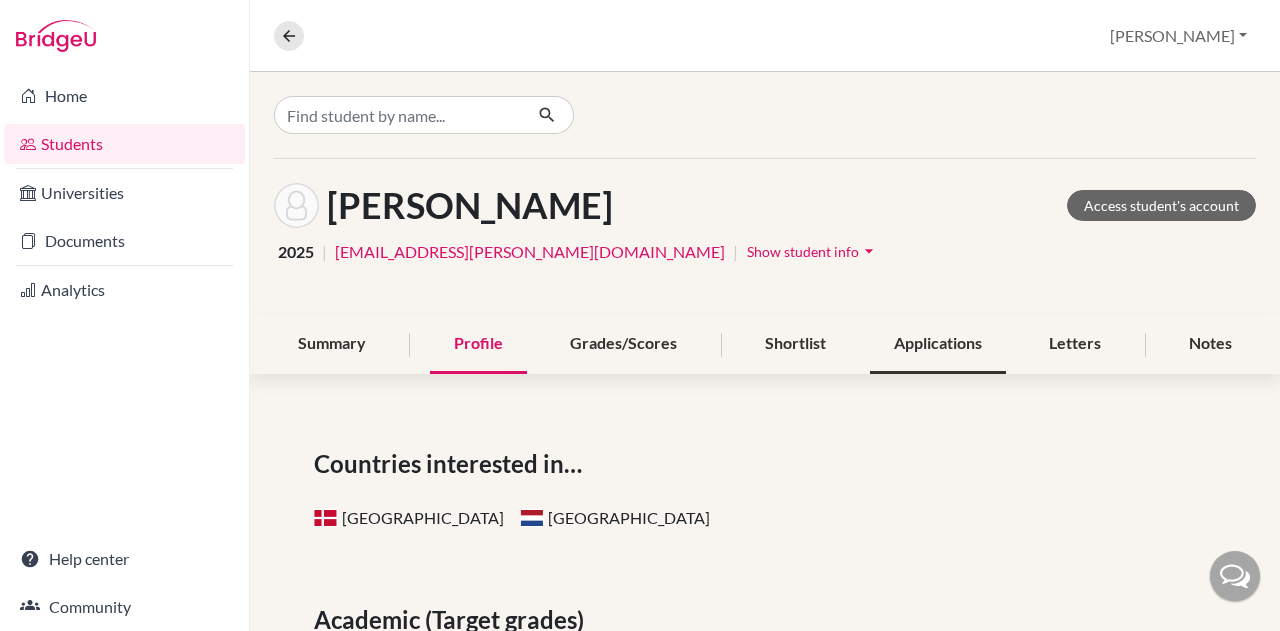 click on "Applications" at bounding box center [938, 344] 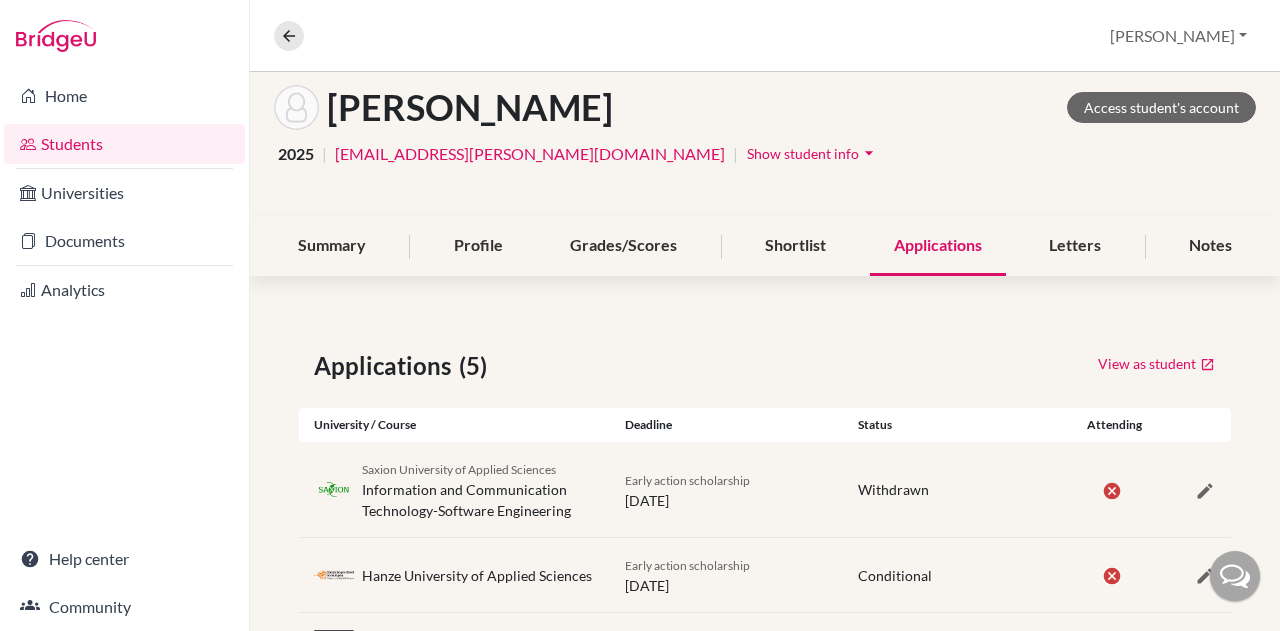 scroll, scrollTop: 50, scrollLeft: 0, axis: vertical 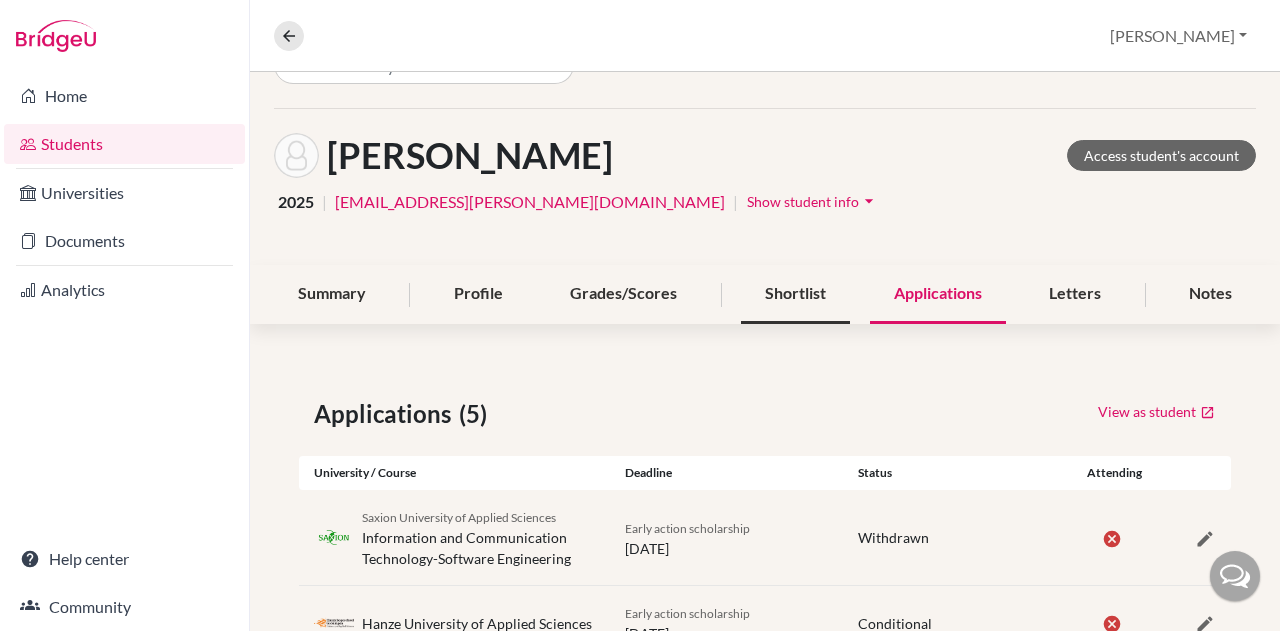 click on "Shortlist" at bounding box center [795, 294] 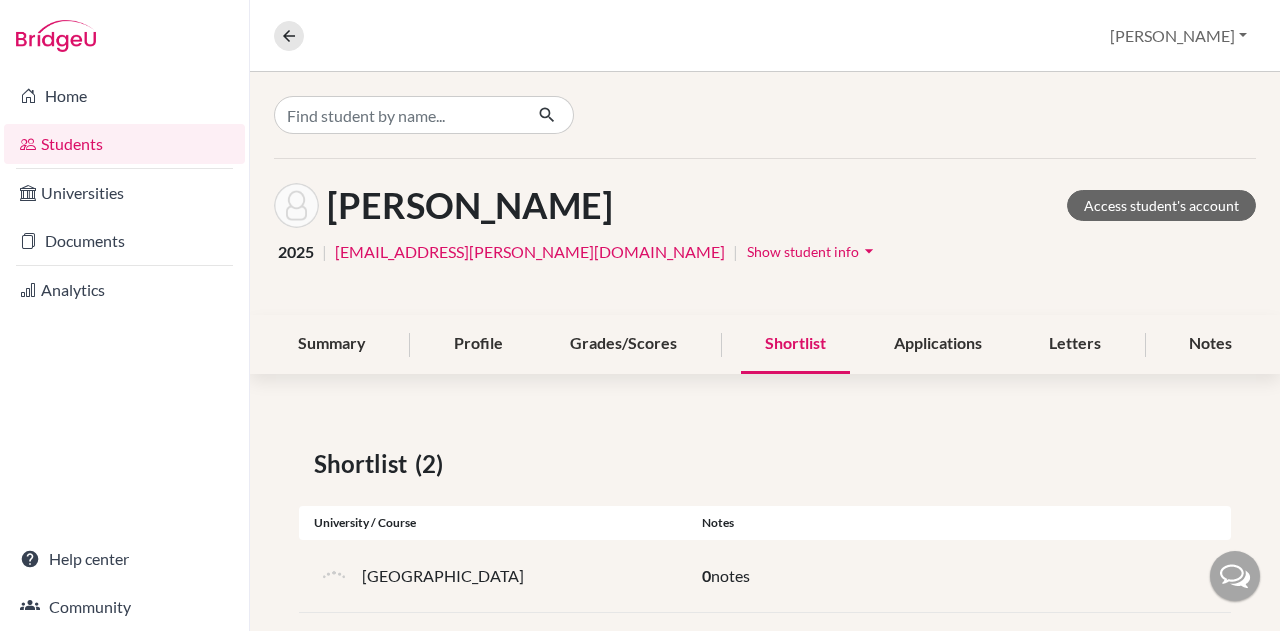 scroll, scrollTop: 108, scrollLeft: 0, axis: vertical 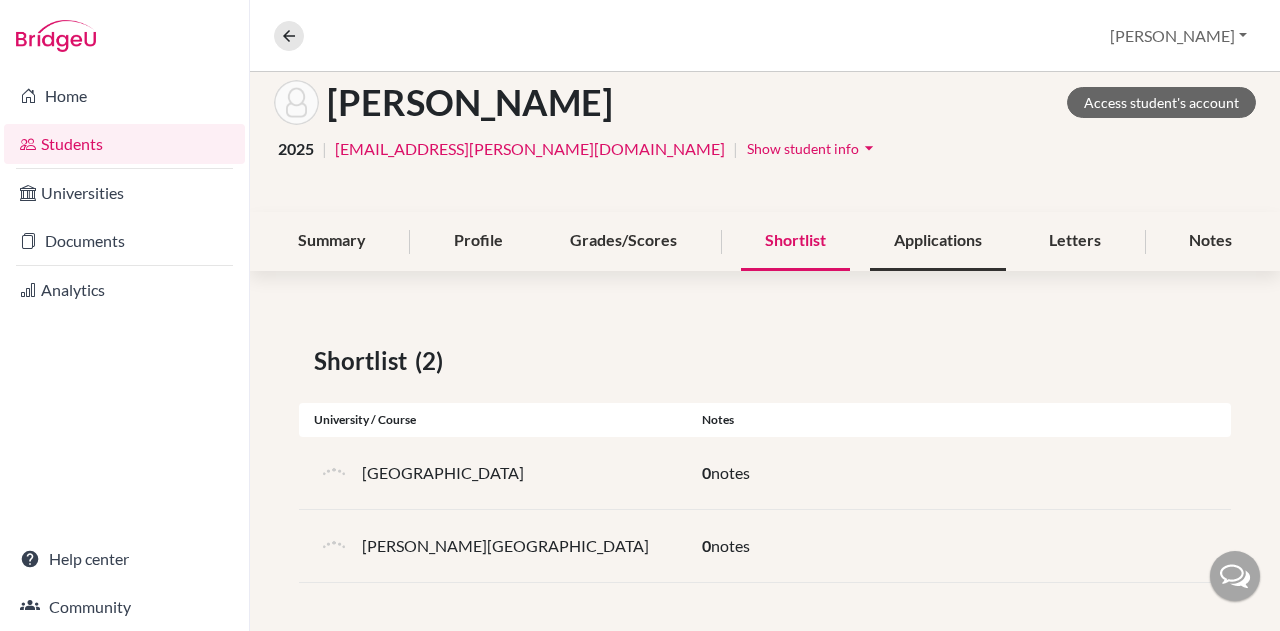 click on "Applications" at bounding box center [938, 241] 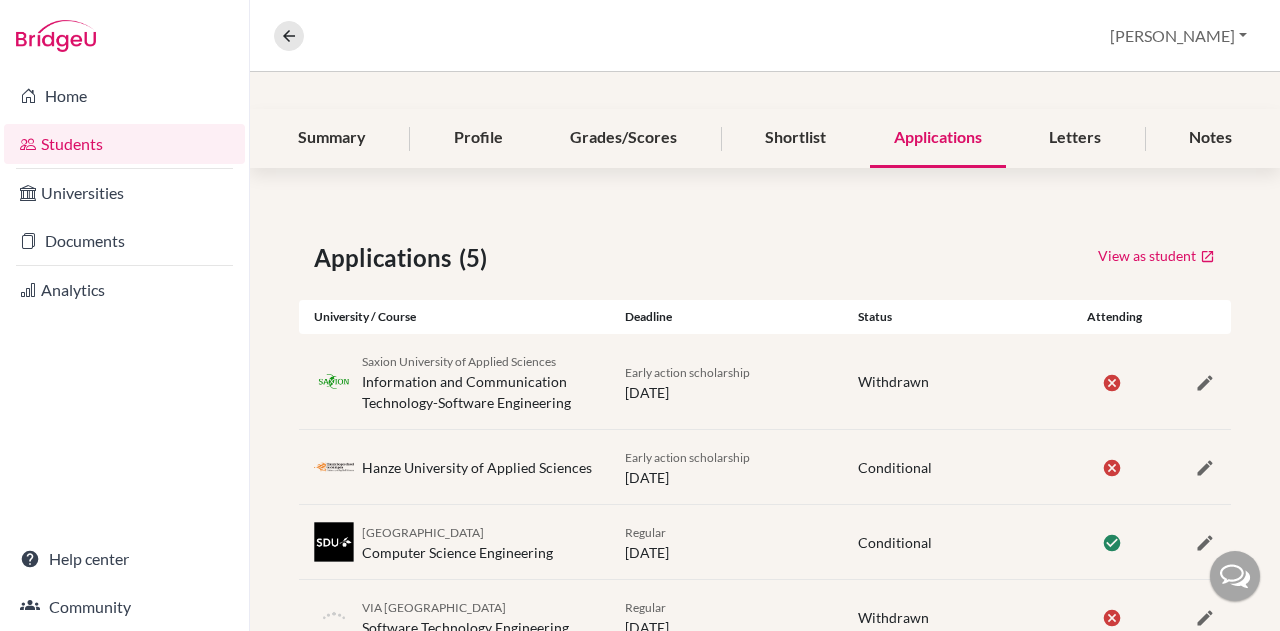 scroll, scrollTop: 350, scrollLeft: 0, axis: vertical 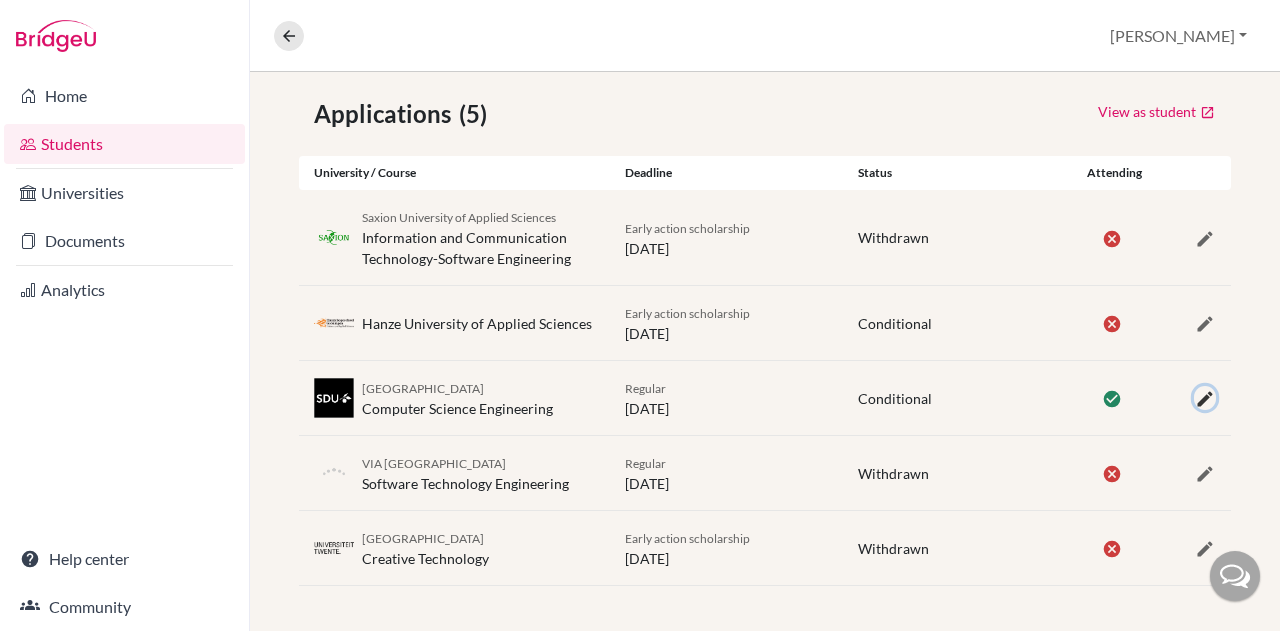 click at bounding box center (1205, 399) 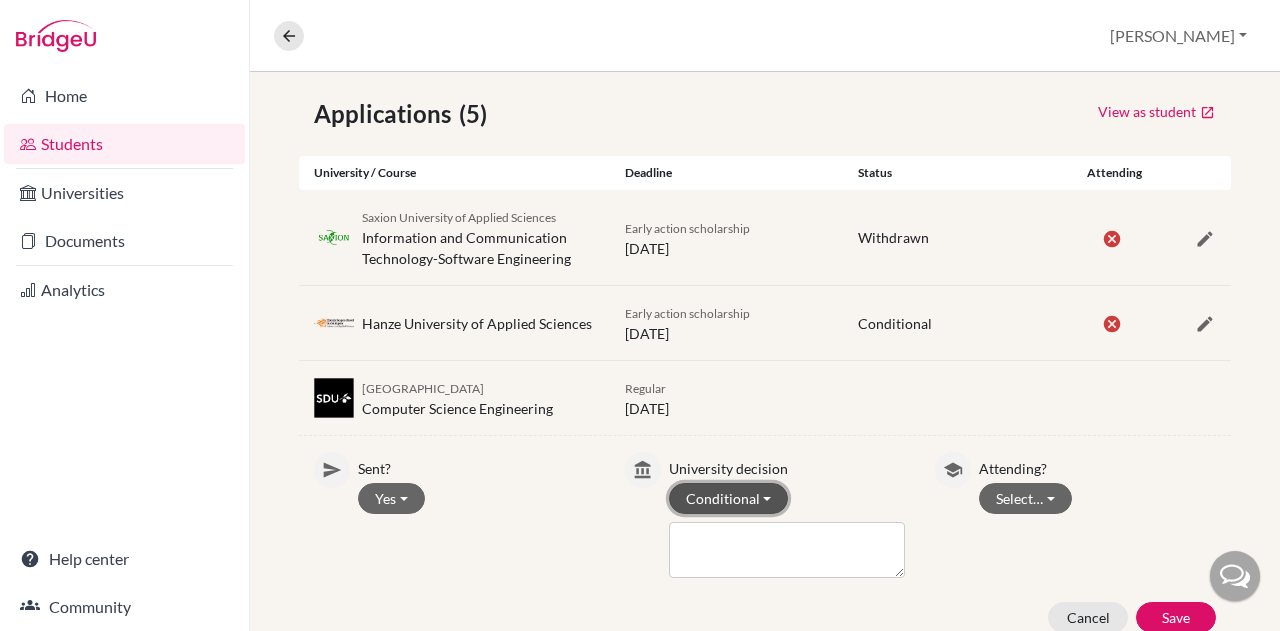 click on "Conditional" at bounding box center [729, 498] 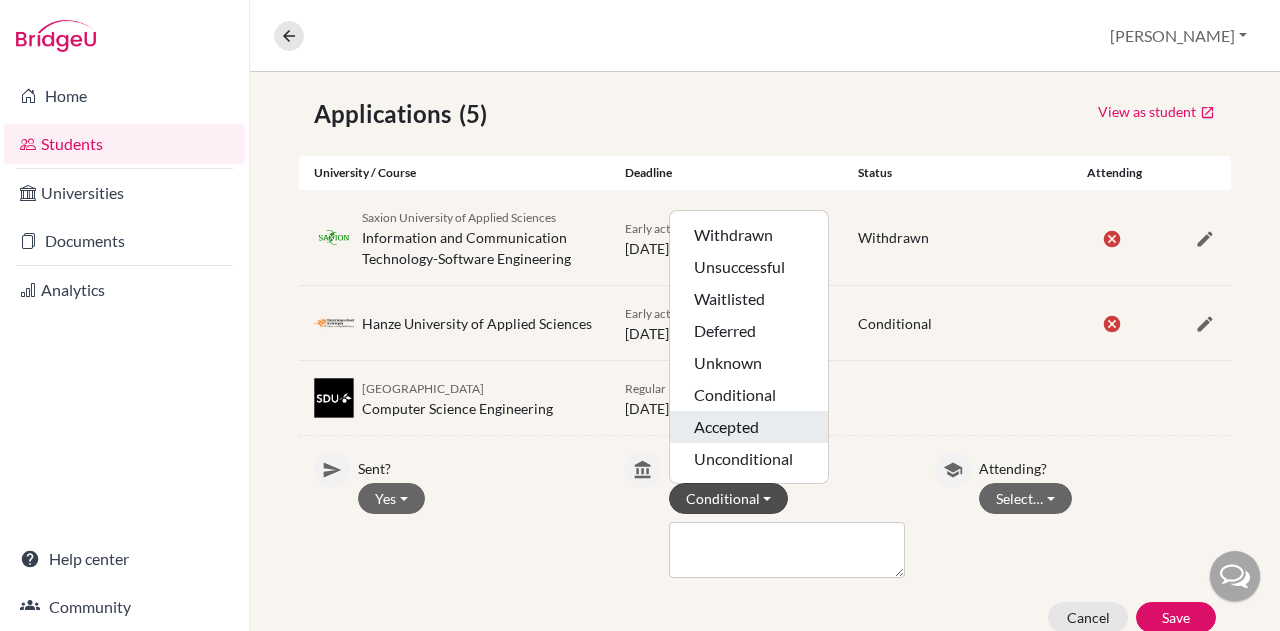 click on "Accepted" 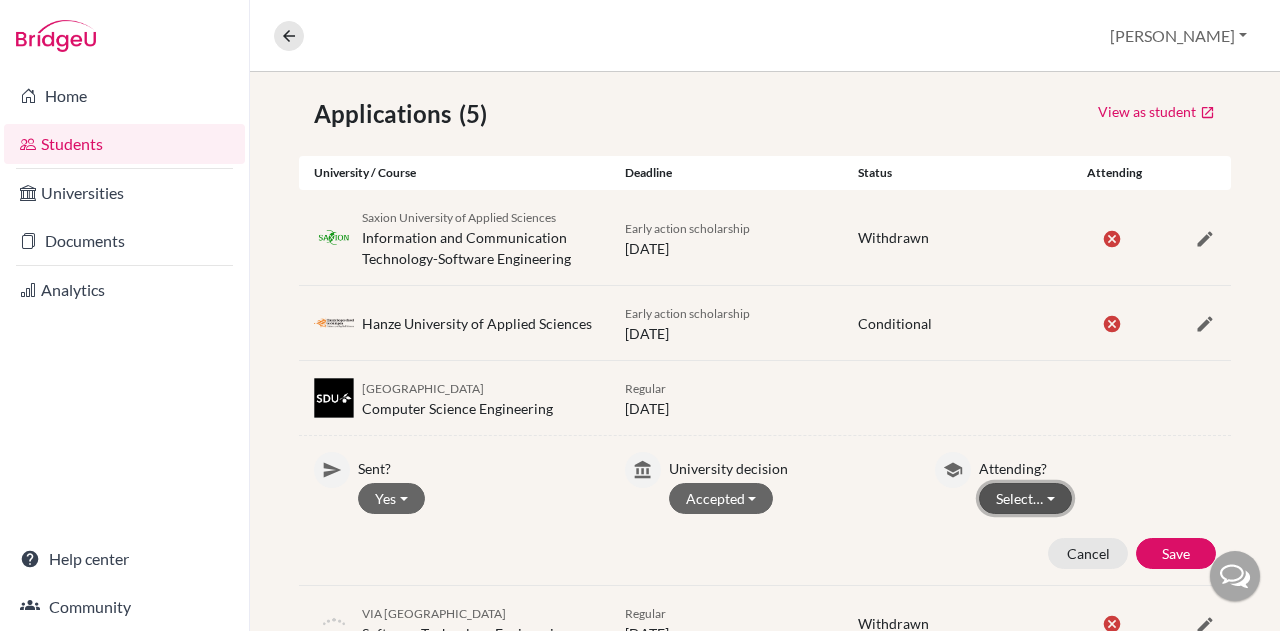 click on "Select…" at bounding box center [1025, 498] 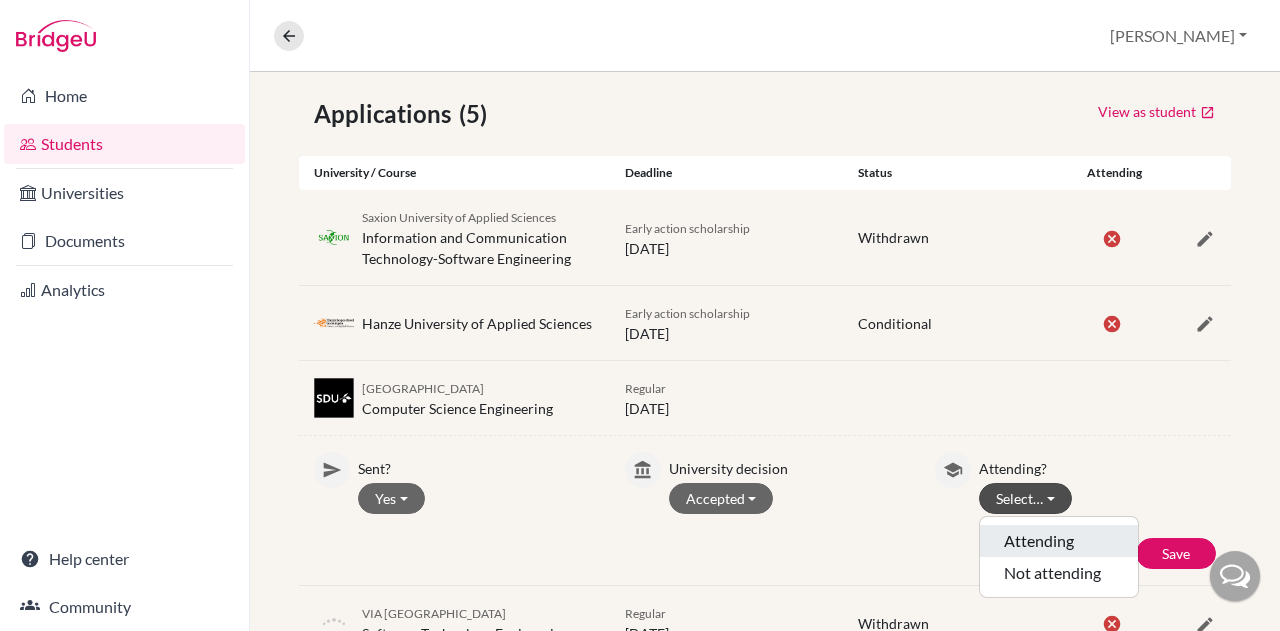 click on "Attending" 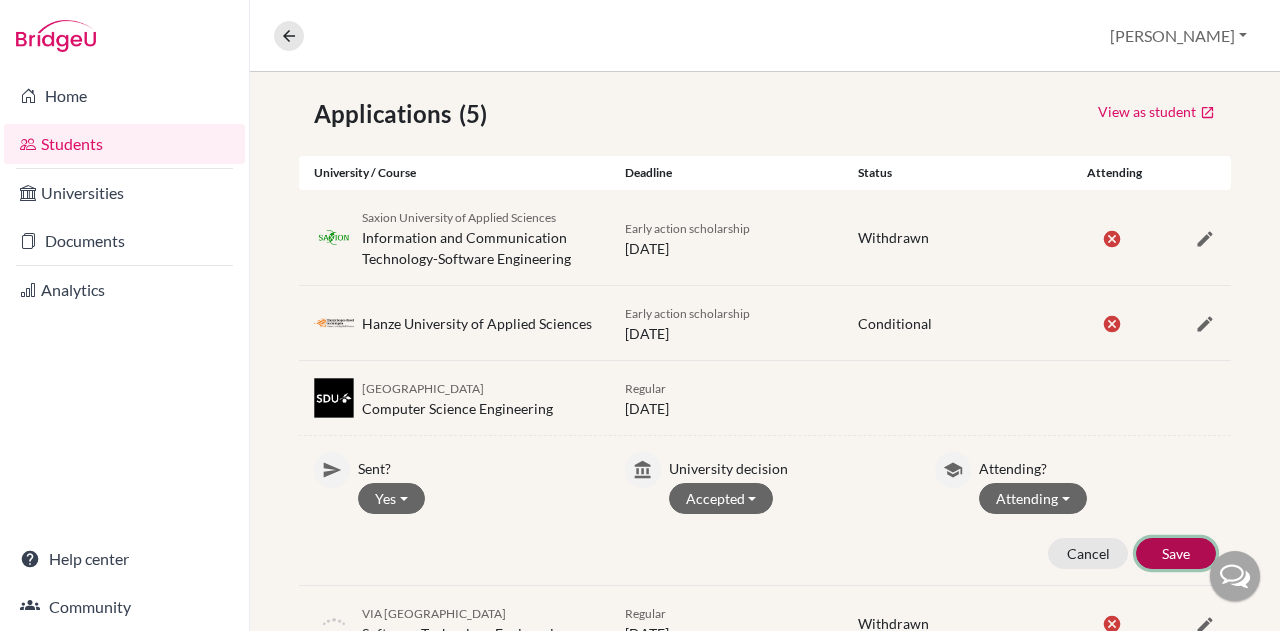 click on "Save" at bounding box center (1176, 553) 